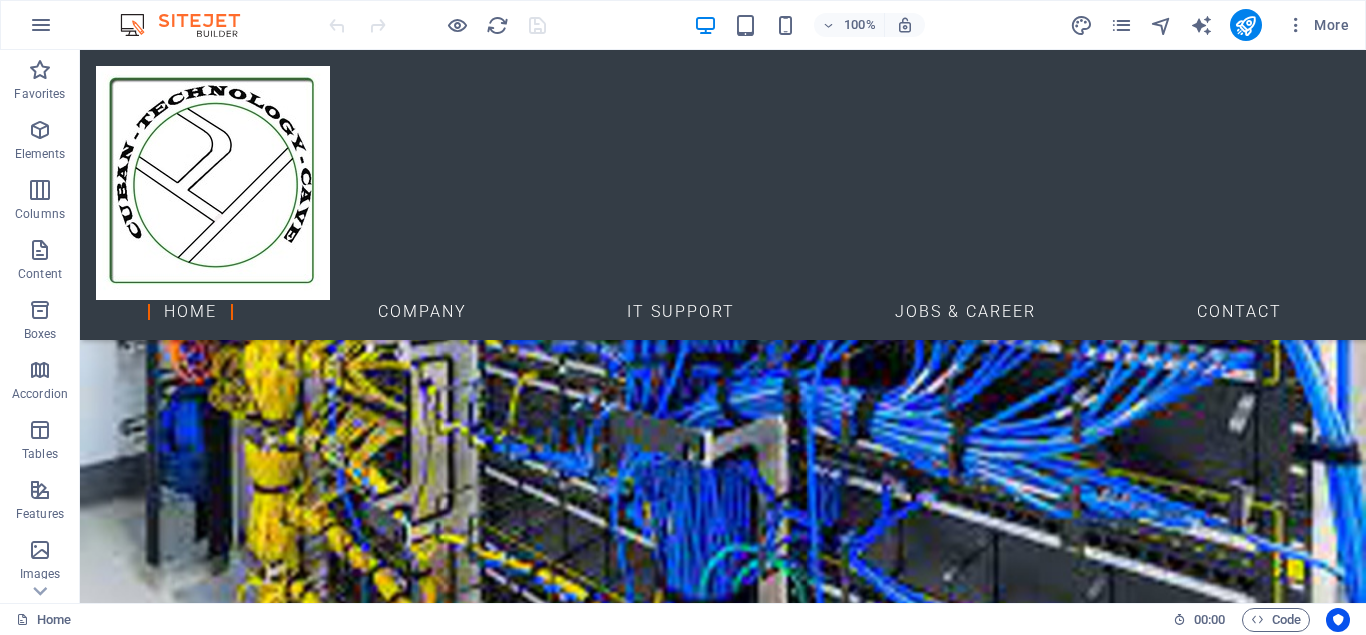 scroll, scrollTop: 2864, scrollLeft: 0, axis: vertical 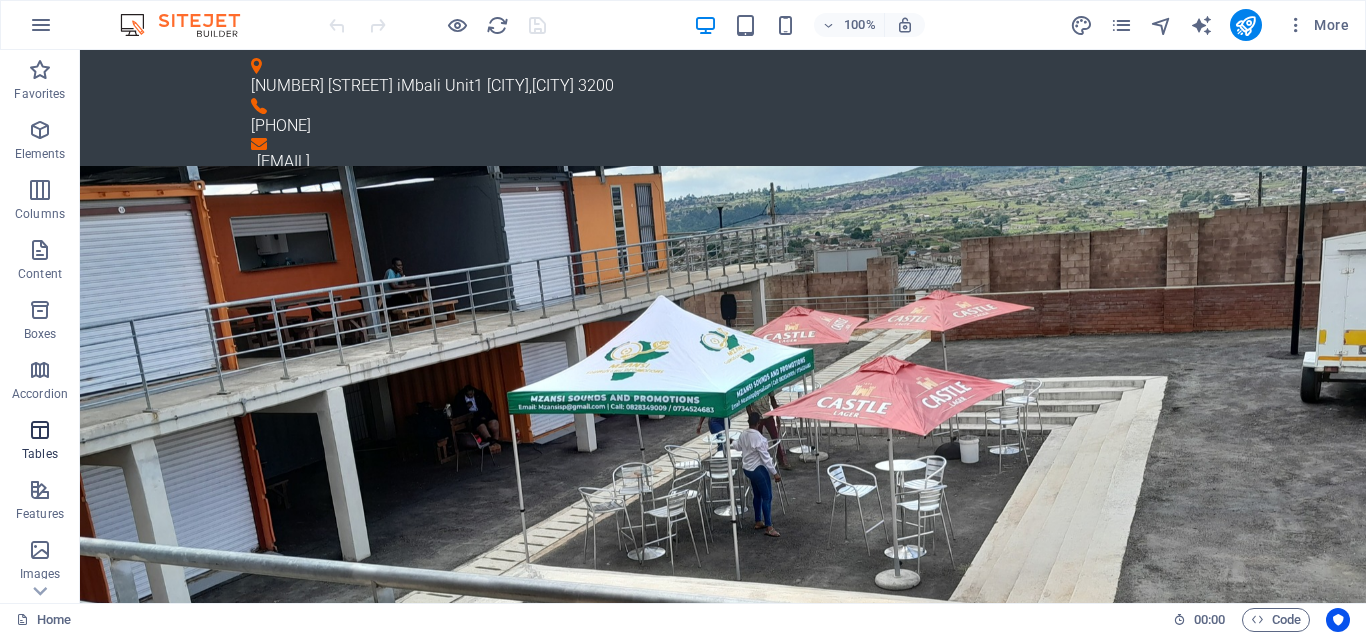 click on "Tables" at bounding box center [40, 442] 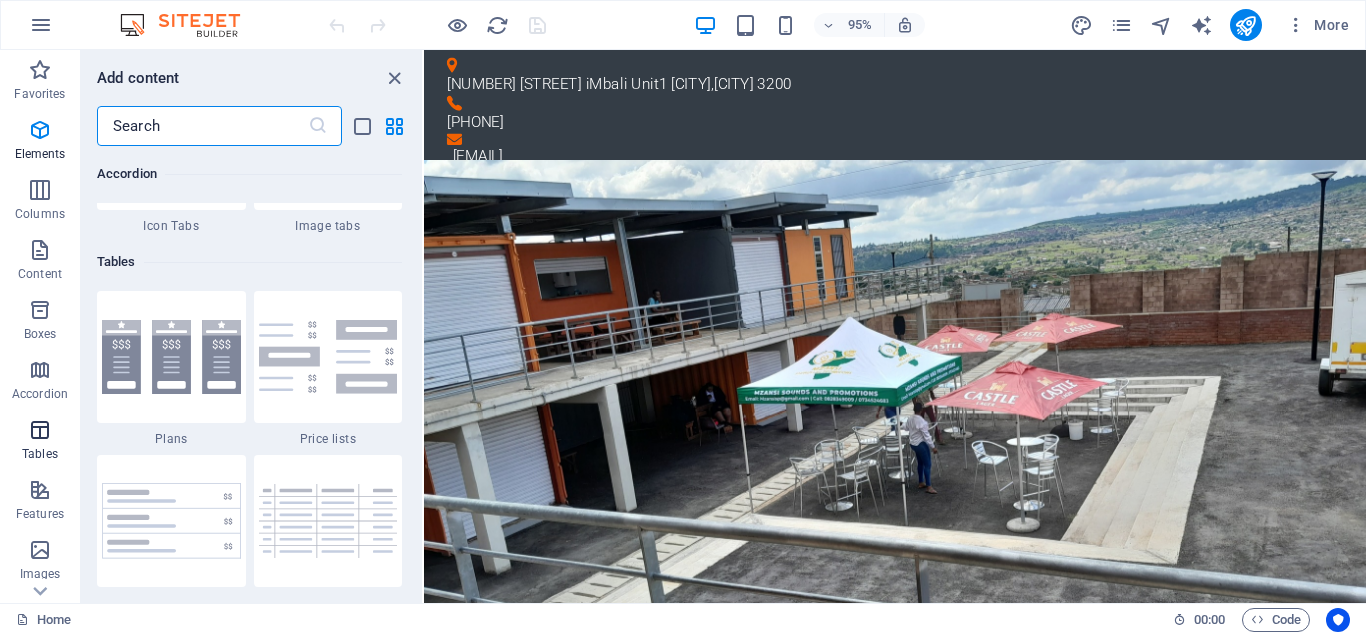 scroll, scrollTop: 6926, scrollLeft: 0, axis: vertical 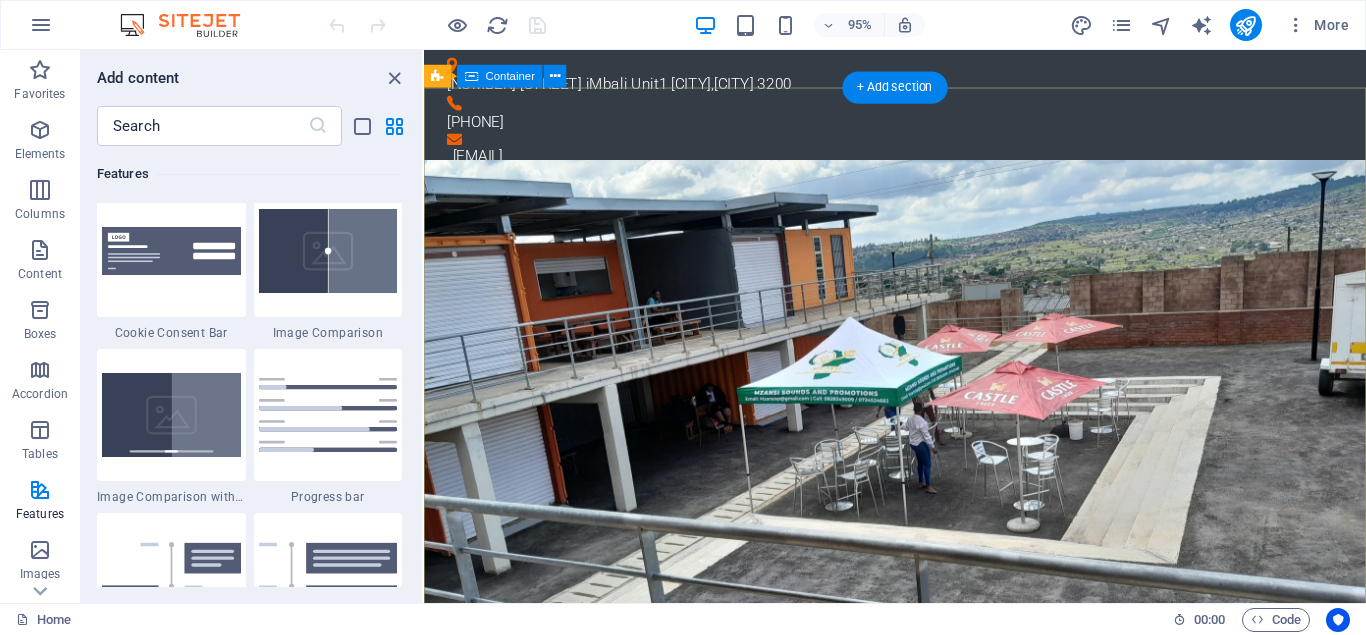 click on "School Expo Giving learners access to information using current technology for research and the vast careers within the ICT sector. In the picture Zamazuma High at Imbali Township [CITY] kZN  Our KASI location Drones are the in thing now for videos This site is based in one of the well known townships in KZN iMbali Unit 1 Were real innovation takes center stage in closing digital gap   Data recovery  We will recover your most valuable data from your desktop or laptop than safely upload it in the cloud for you to access at anytime any locations. Change damaged screens and upgrade systems  Learn more" at bounding box center (920, 1642) 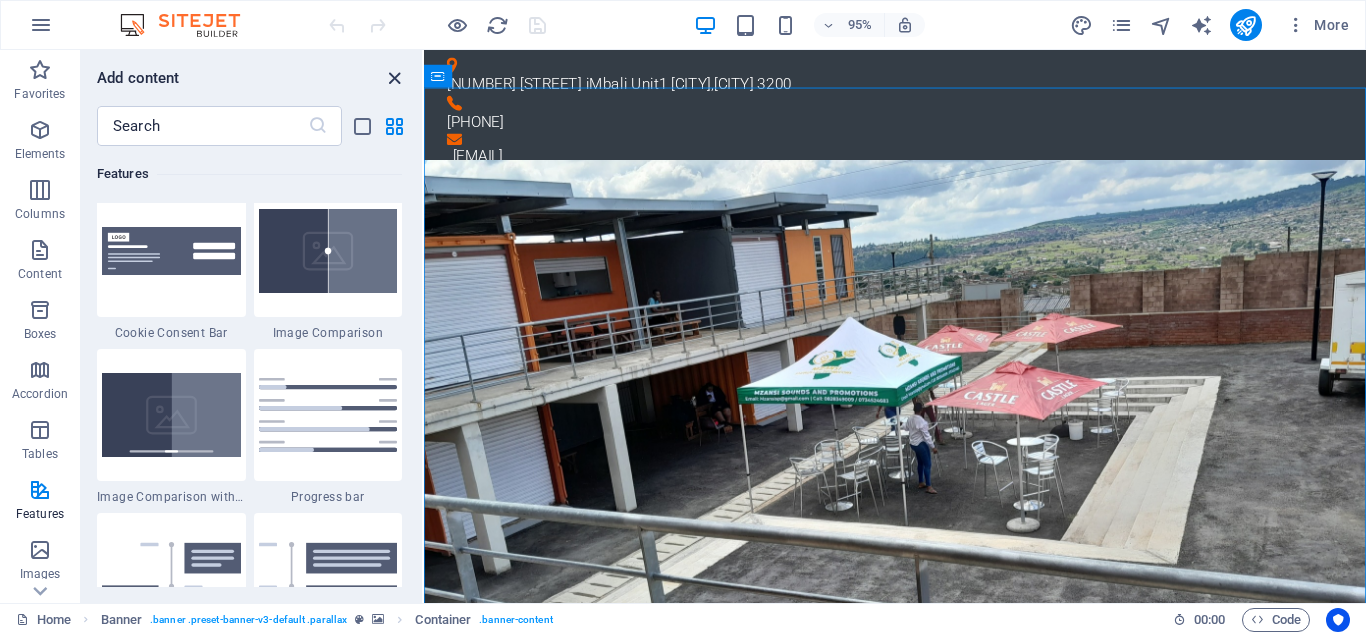 click at bounding box center (394, 78) 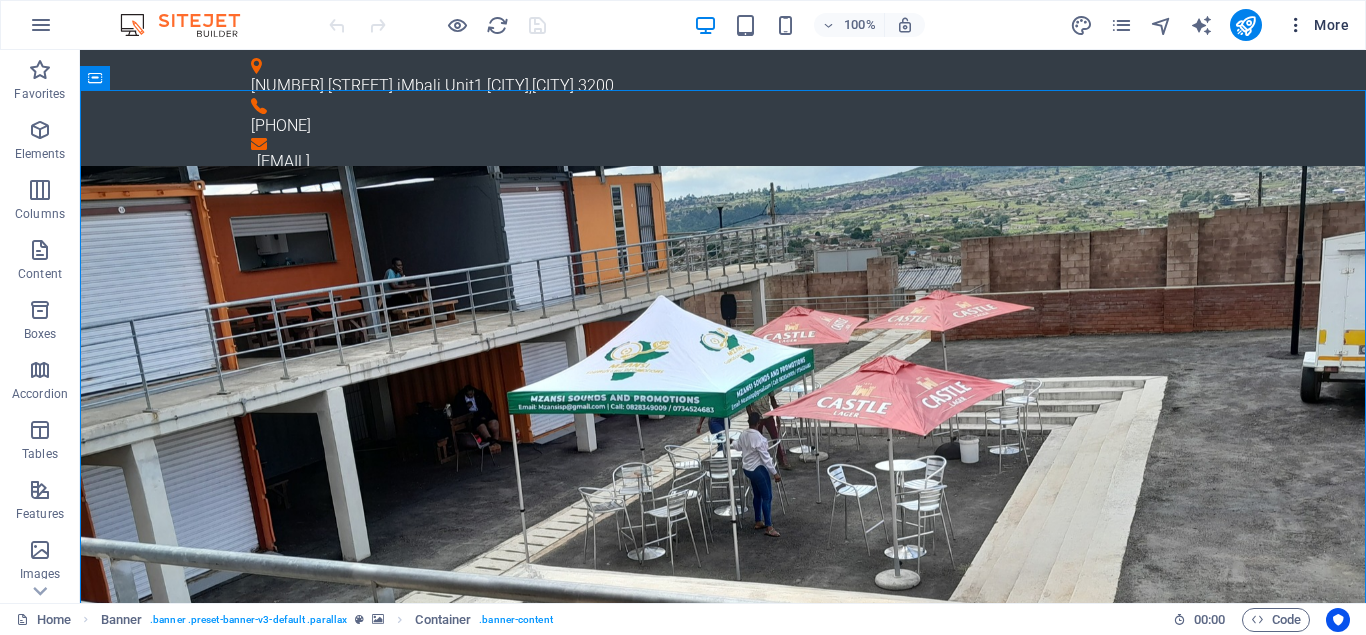 click on "More" at bounding box center [1317, 25] 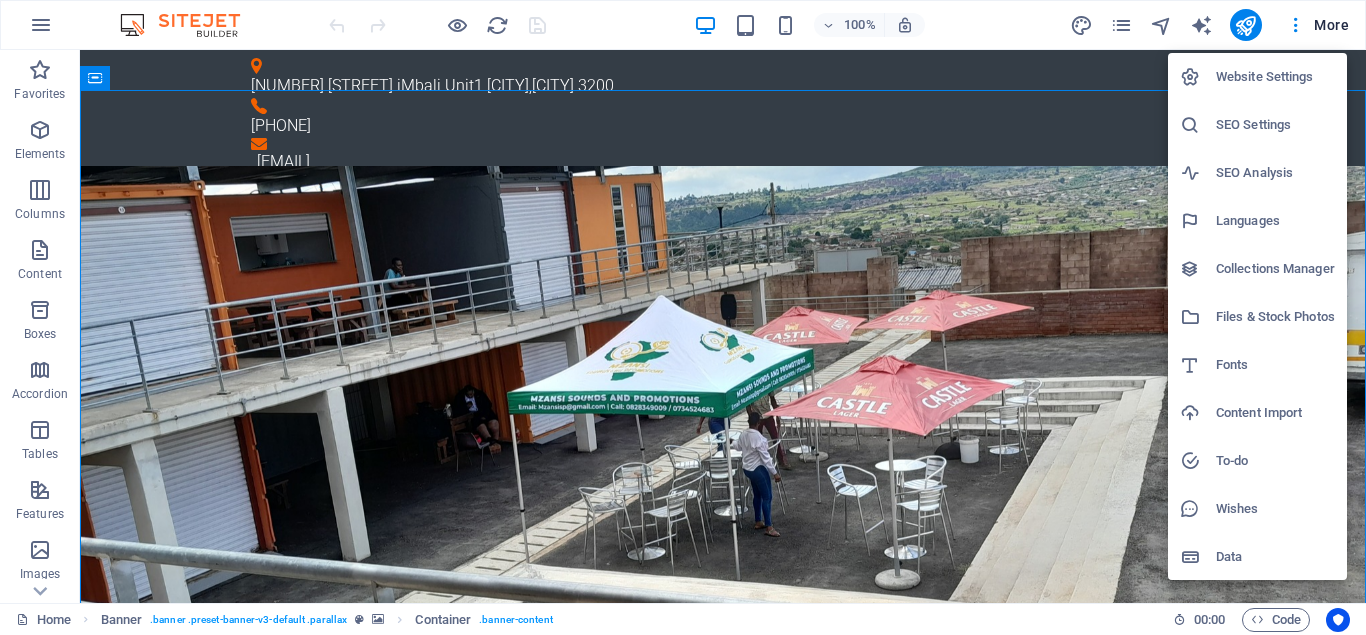 click at bounding box center [683, 317] 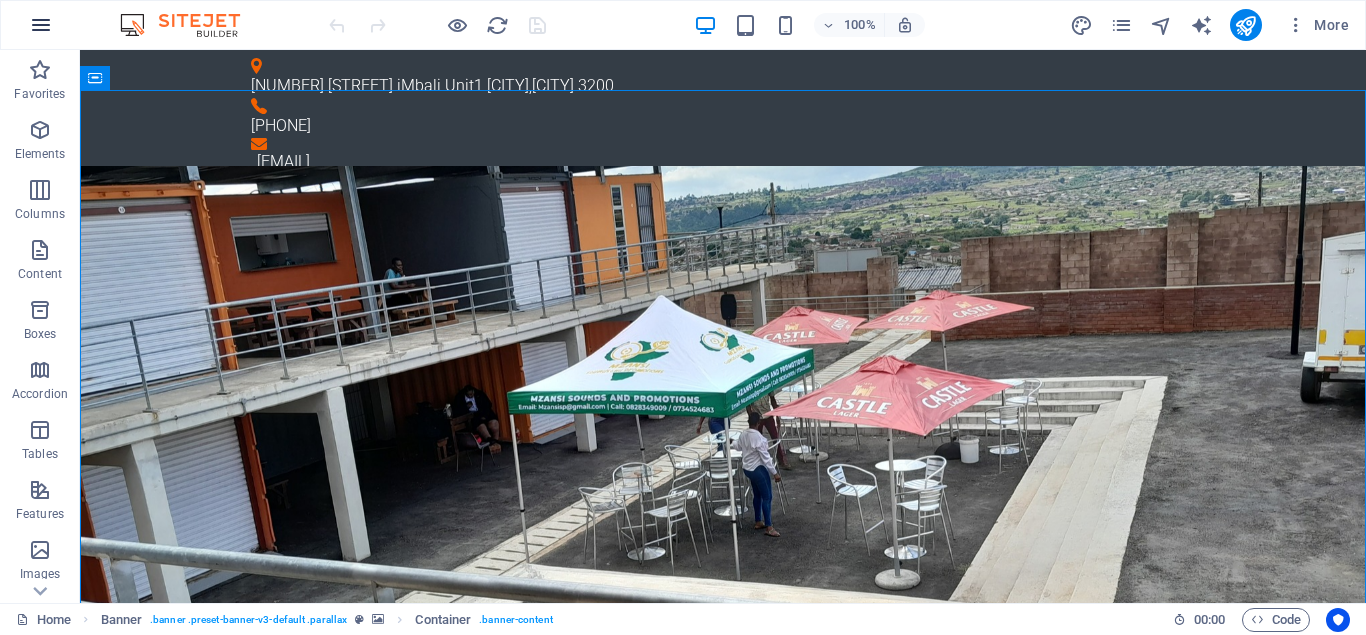 click at bounding box center [41, 25] 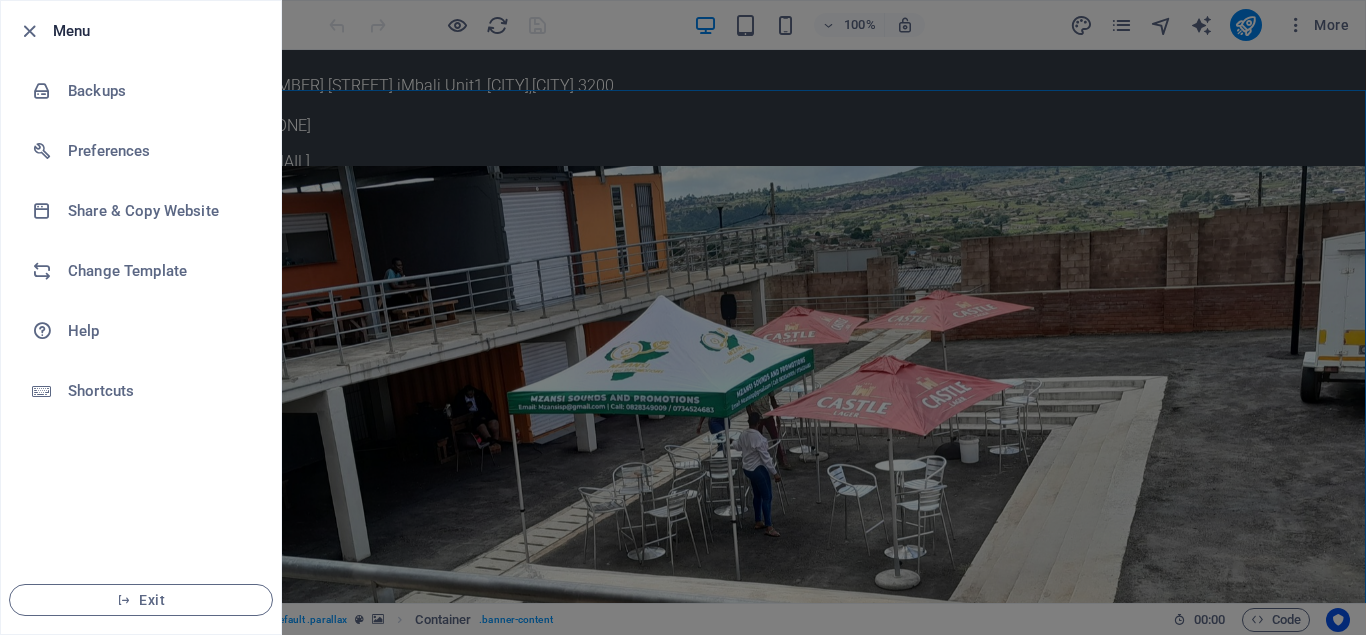click at bounding box center (683, 317) 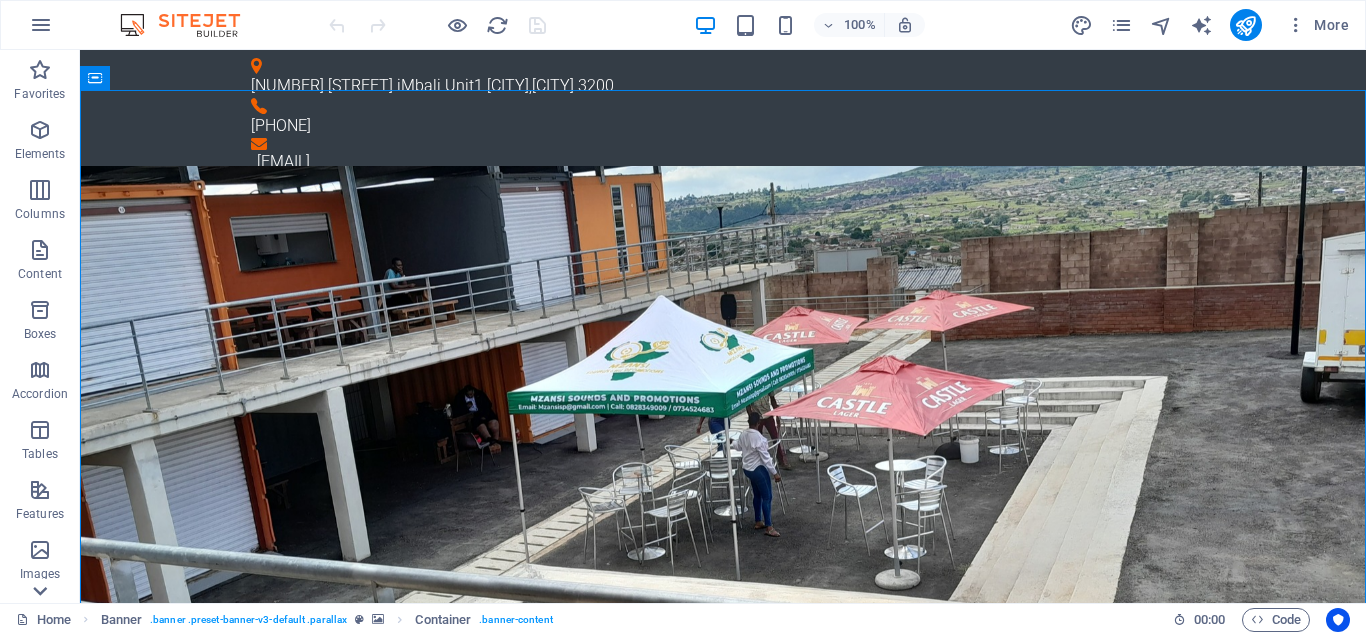 click 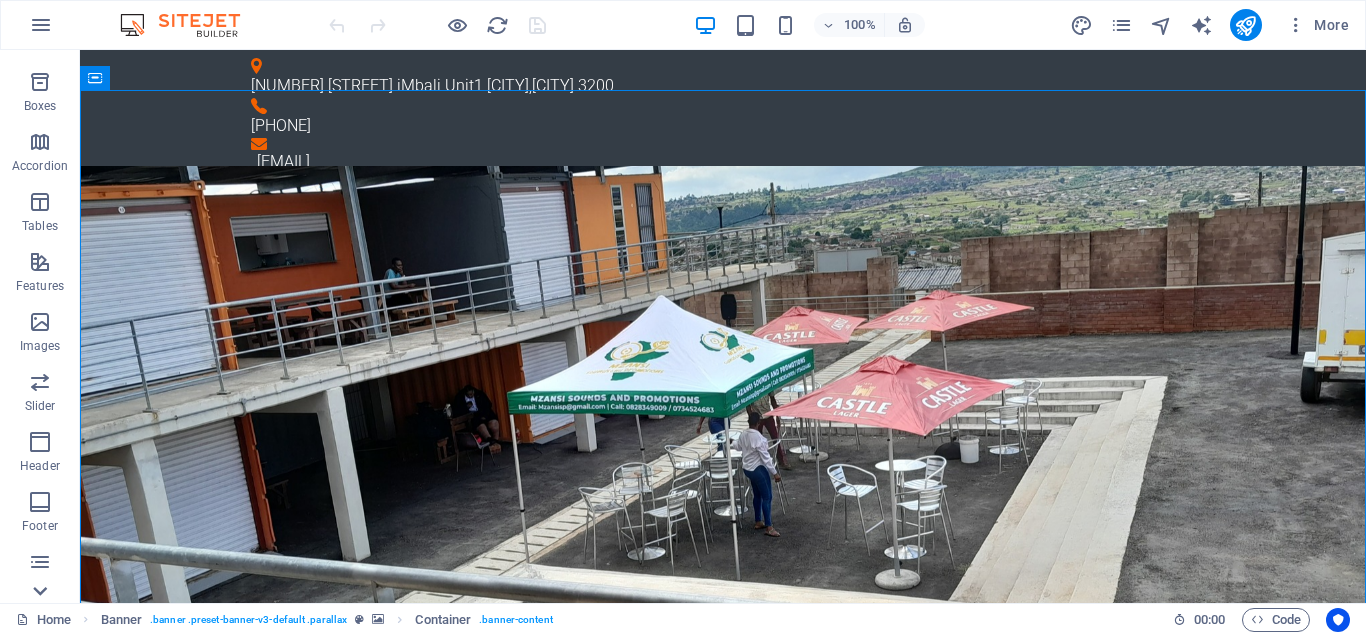 scroll, scrollTop: 347, scrollLeft: 0, axis: vertical 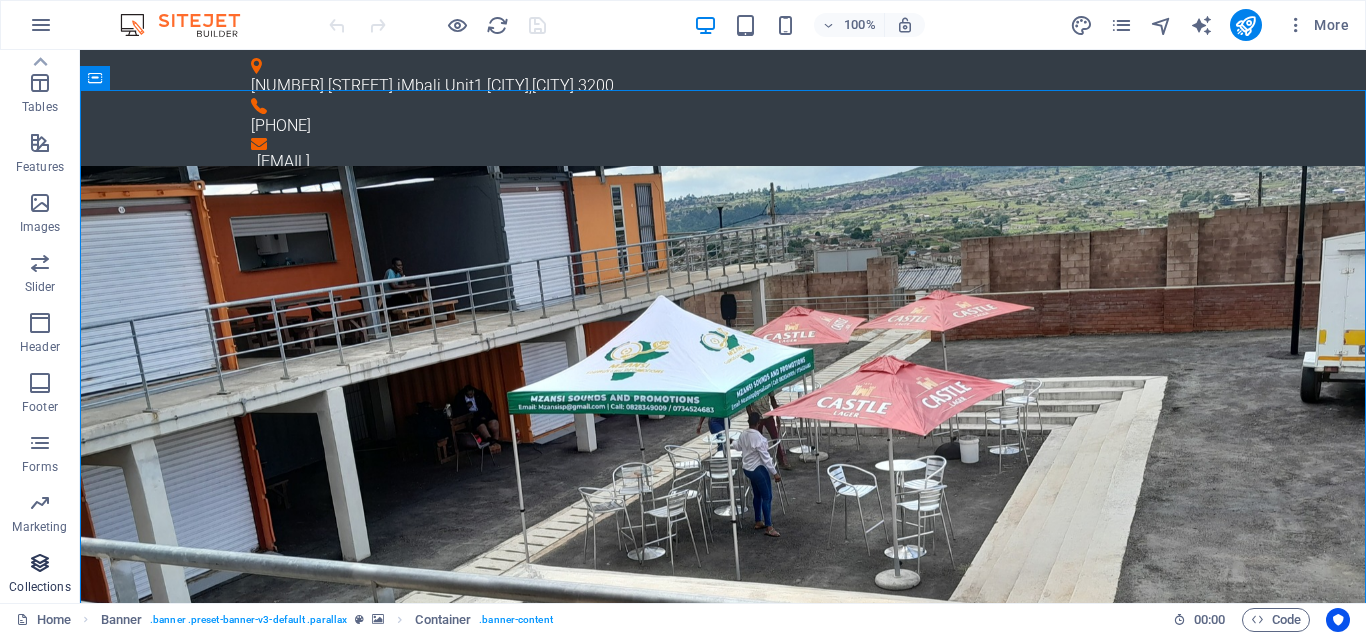 click on "Collections" at bounding box center (39, 587) 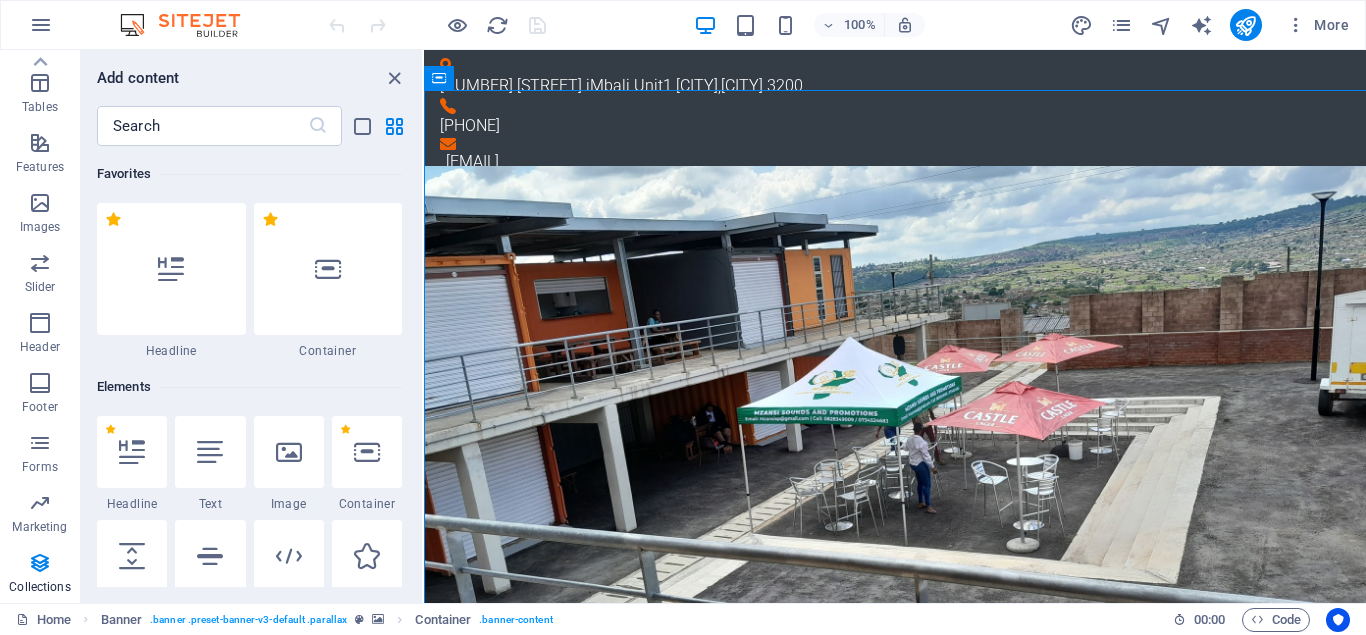 scroll, scrollTop: 347, scrollLeft: 0, axis: vertical 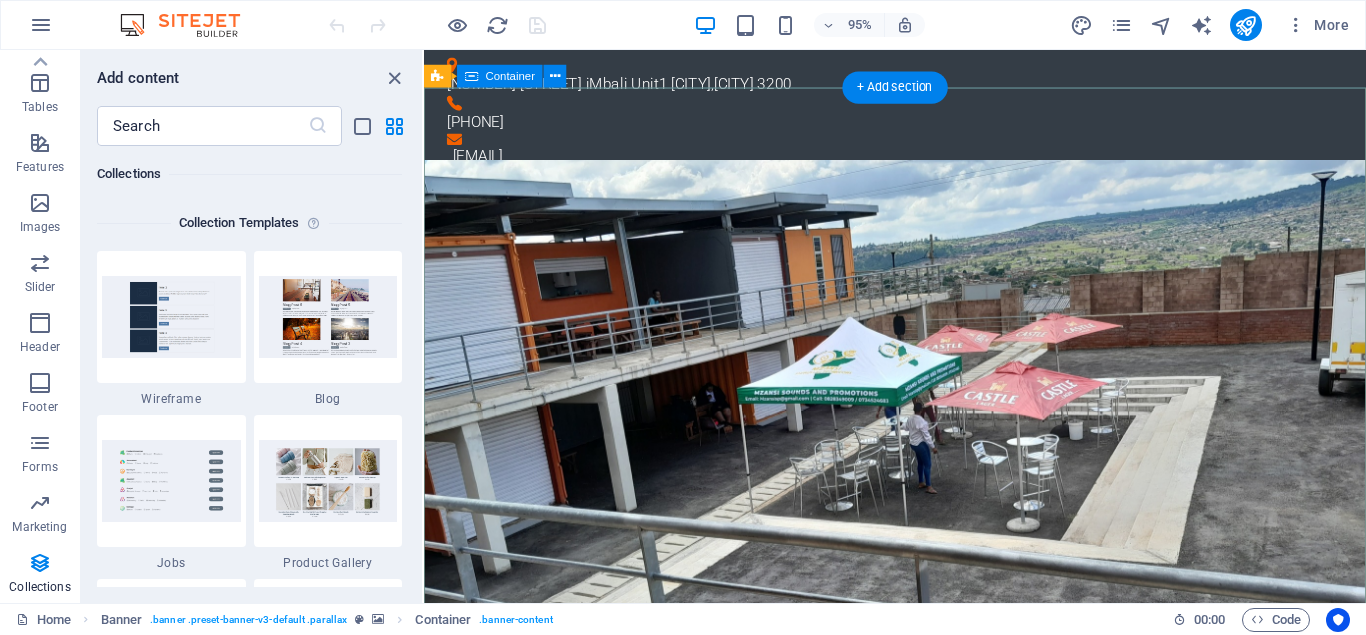 click on "School Expo Giving learners access to information using current technology for research and the vast careers within the ICT sector. In the picture Zamazuma High at Imbali Township [CITY] kZN  Our KASI location Drones are the in thing now for videos This site is based in one of the well known townships in KZN iMbali Unit 1 Were real innovation takes center stage in closing digital gap   Data recovery  We will recover your most valuable data from your desktop or laptop than safely upload it in the cloud for you to access at anytime any locations. Change damaged screens and upgrade systems  Learn more" at bounding box center (920, 1642) 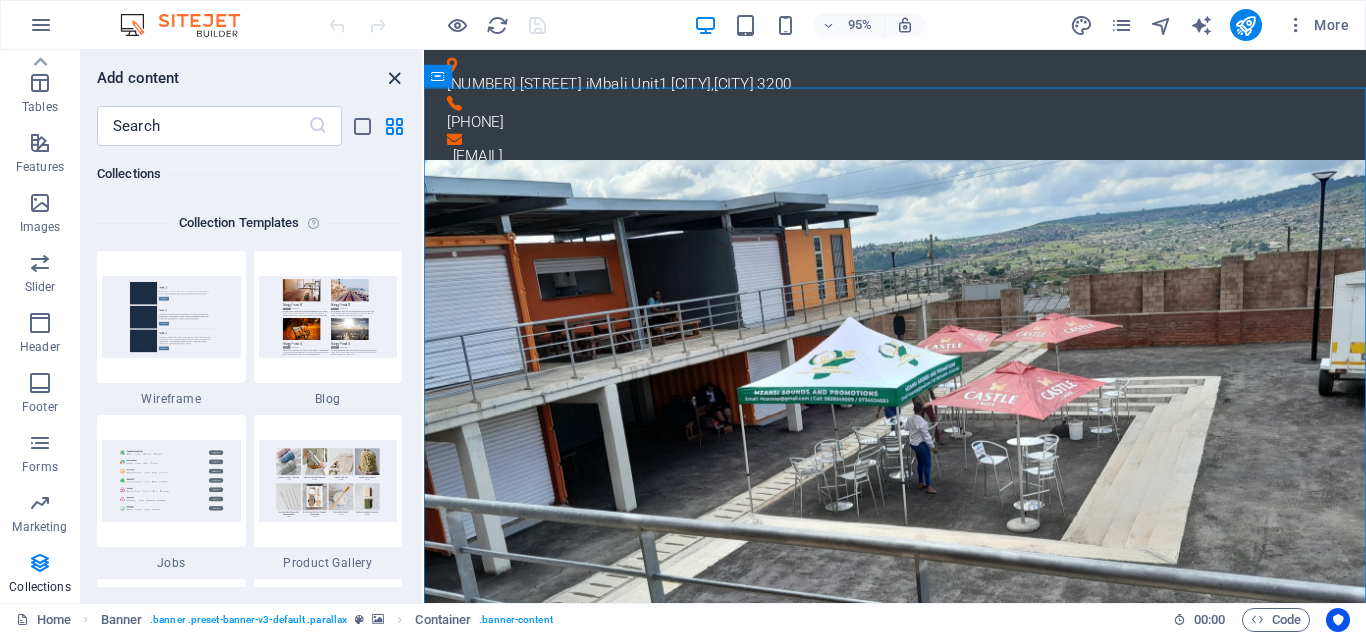 click at bounding box center (394, 78) 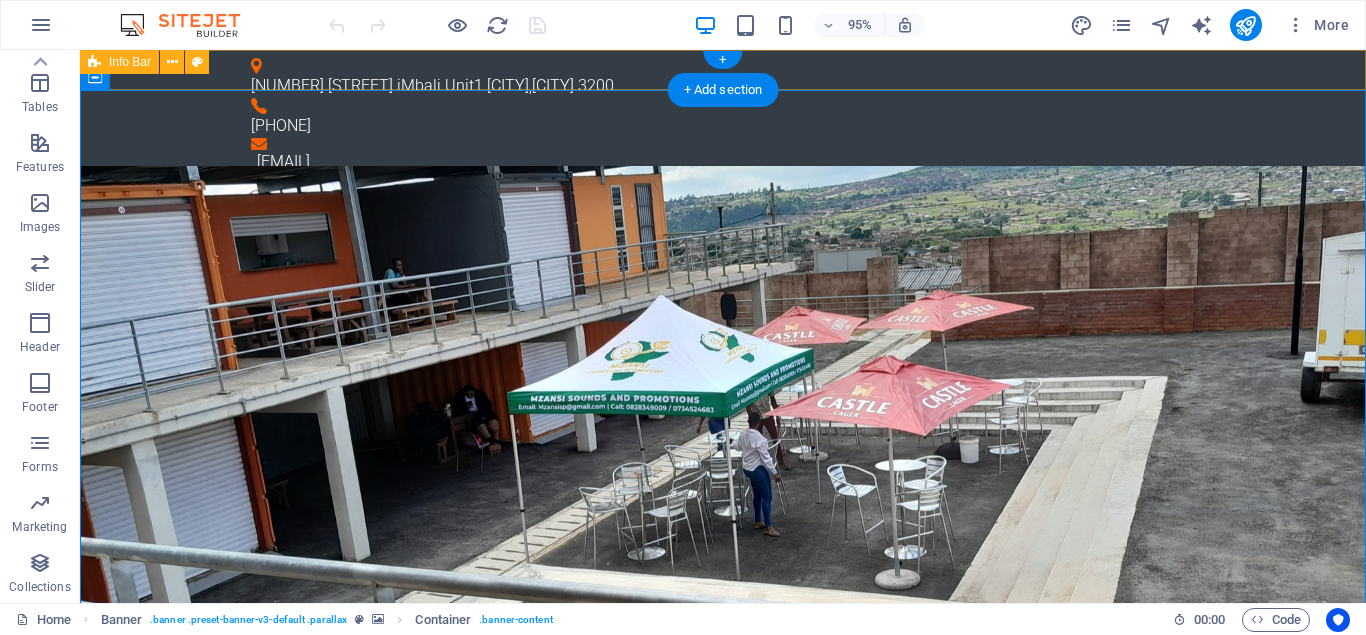 scroll, scrollTop: 347, scrollLeft: 0, axis: vertical 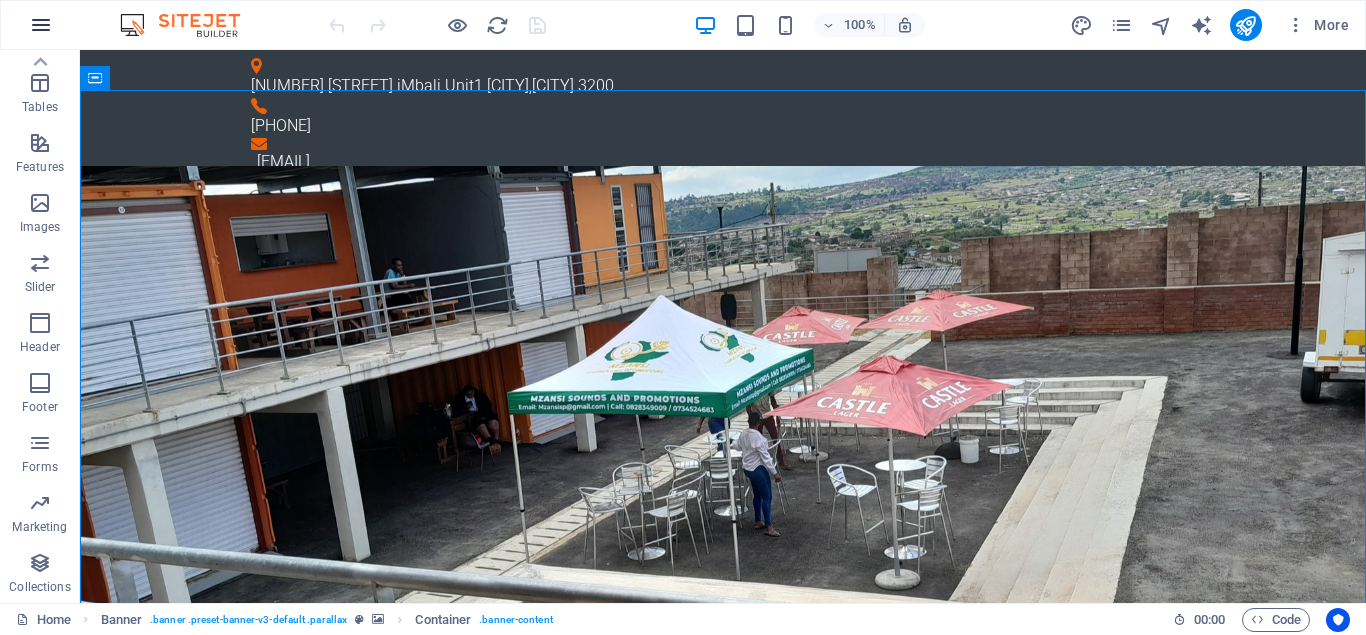 click at bounding box center [41, 25] 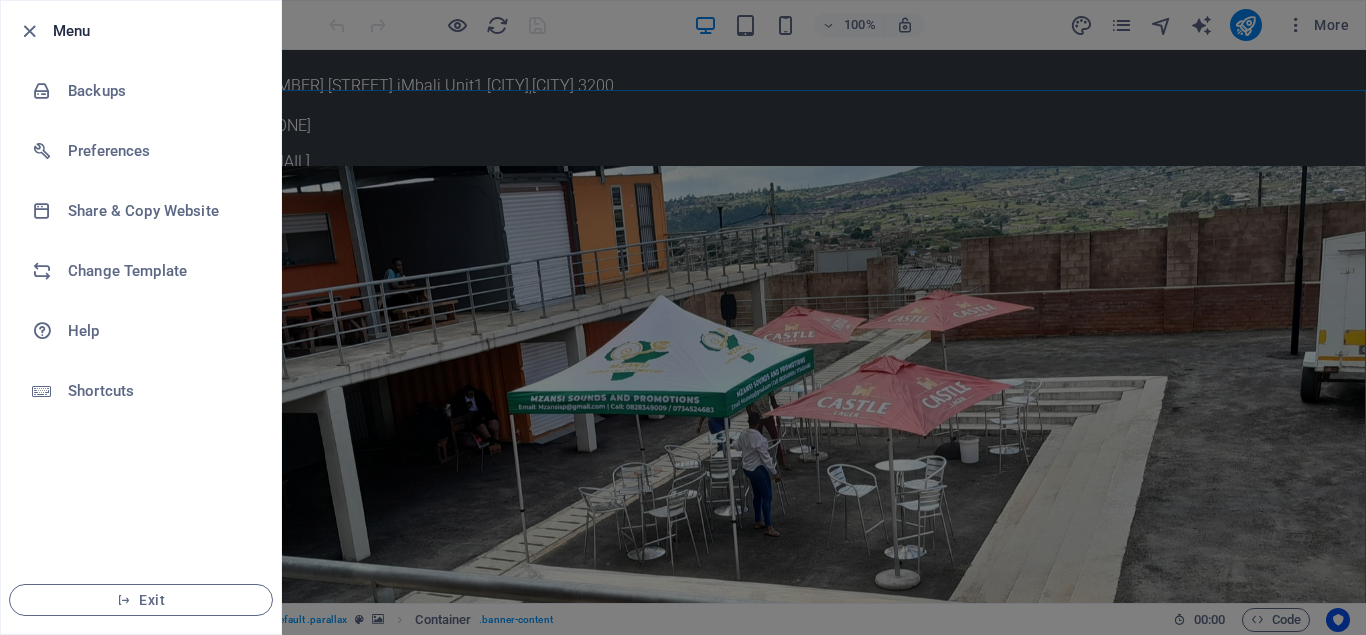 click at bounding box center [35, 31] 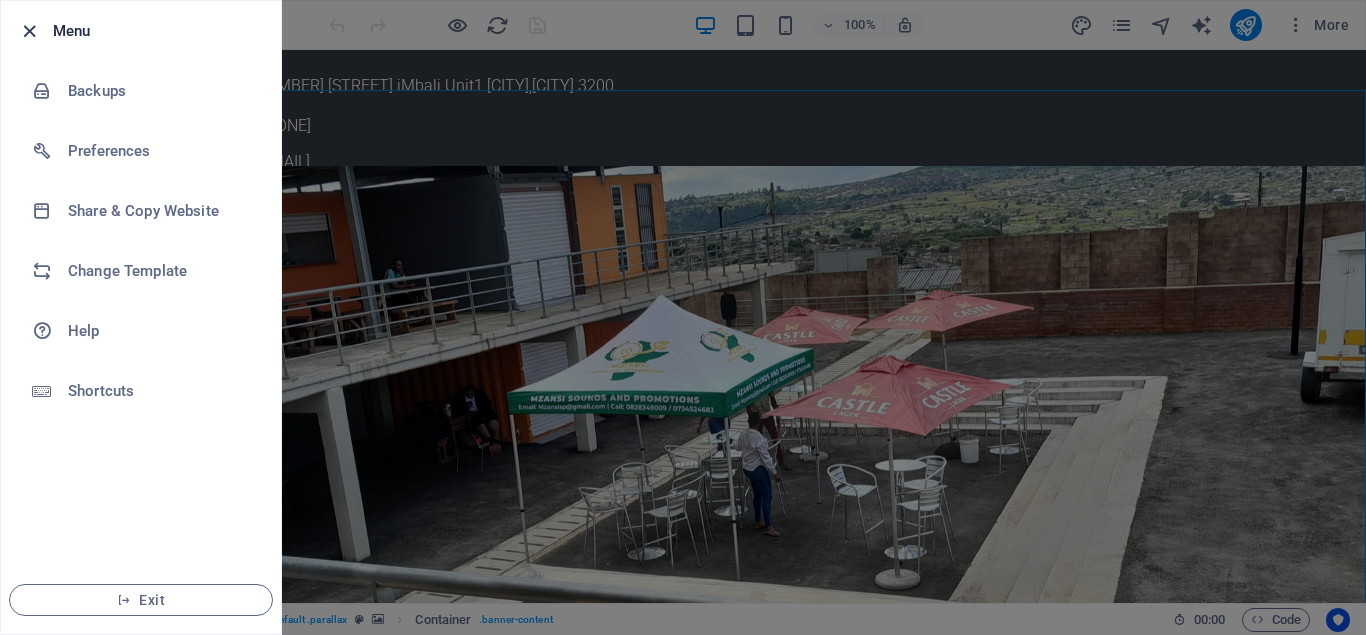 click at bounding box center (29, 31) 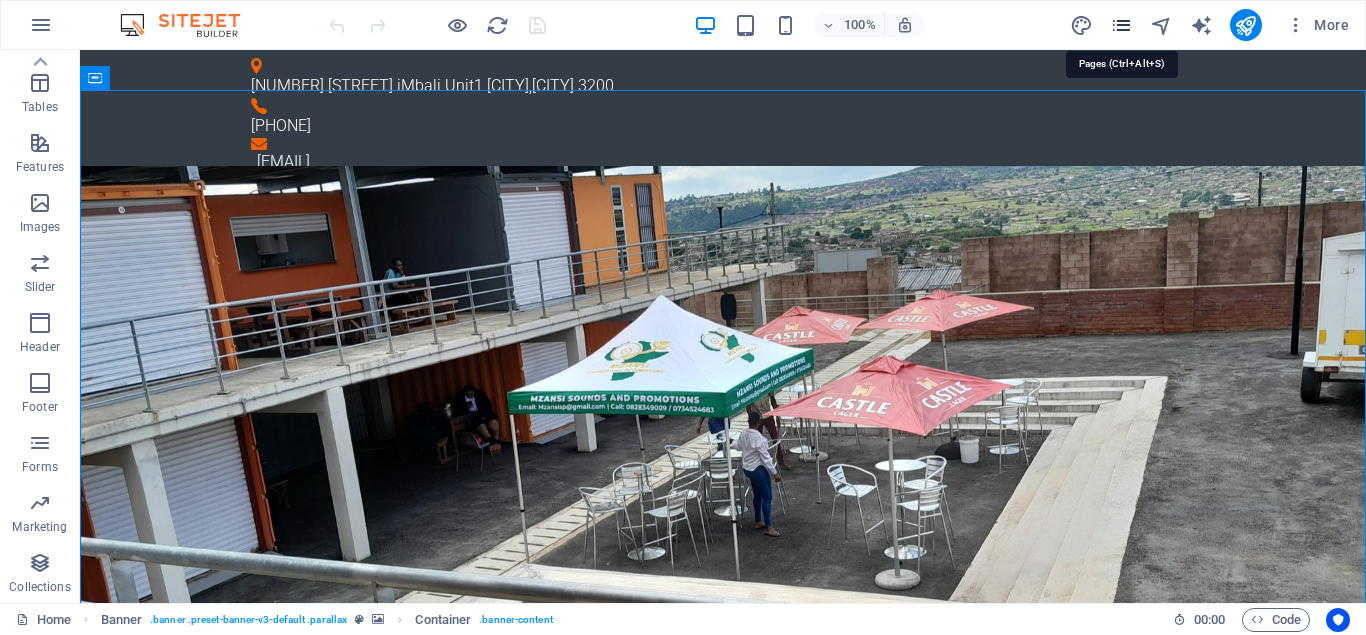 click at bounding box center (1121, 25) 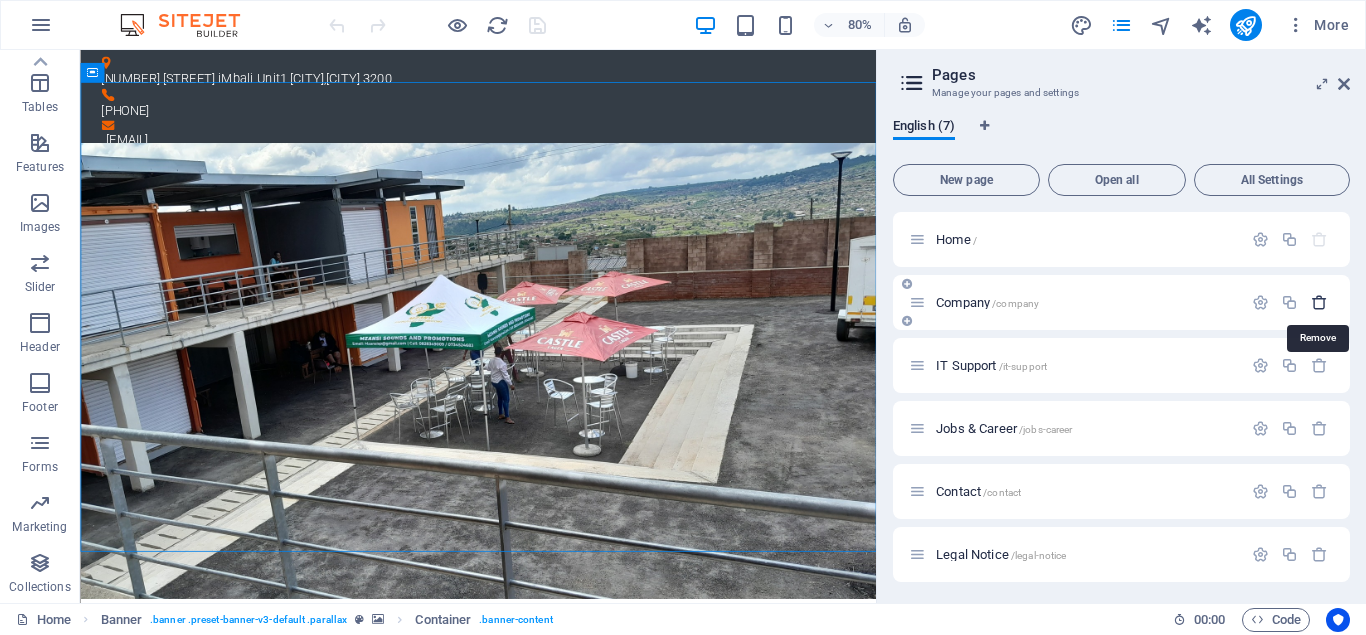 click at bounding box center [1319, 302] 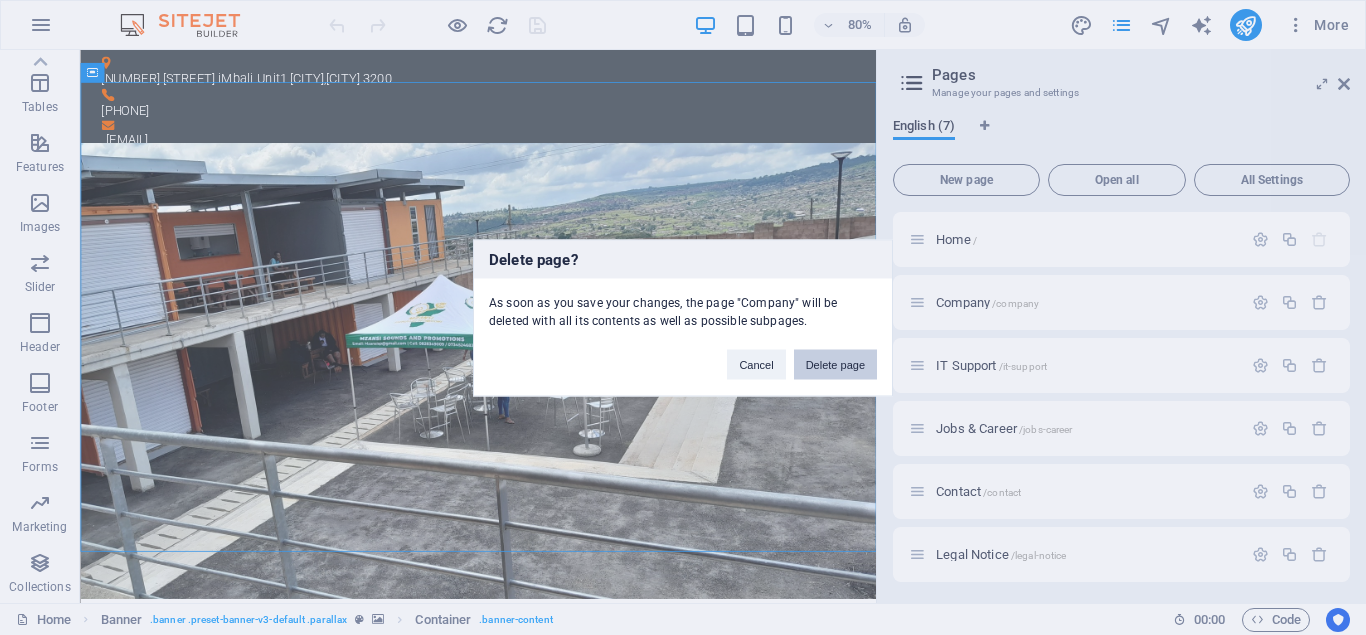 click on "Delete page" at bounding box center [835, 364] 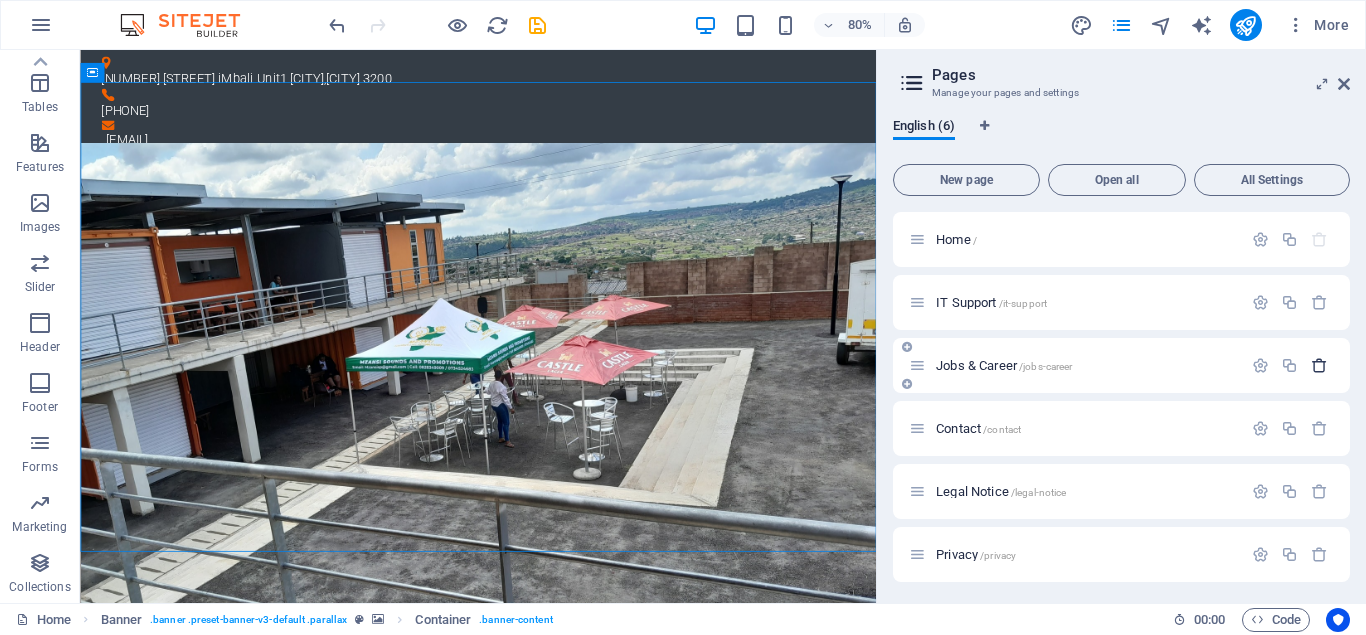 click at bounding box center (1319, 365) 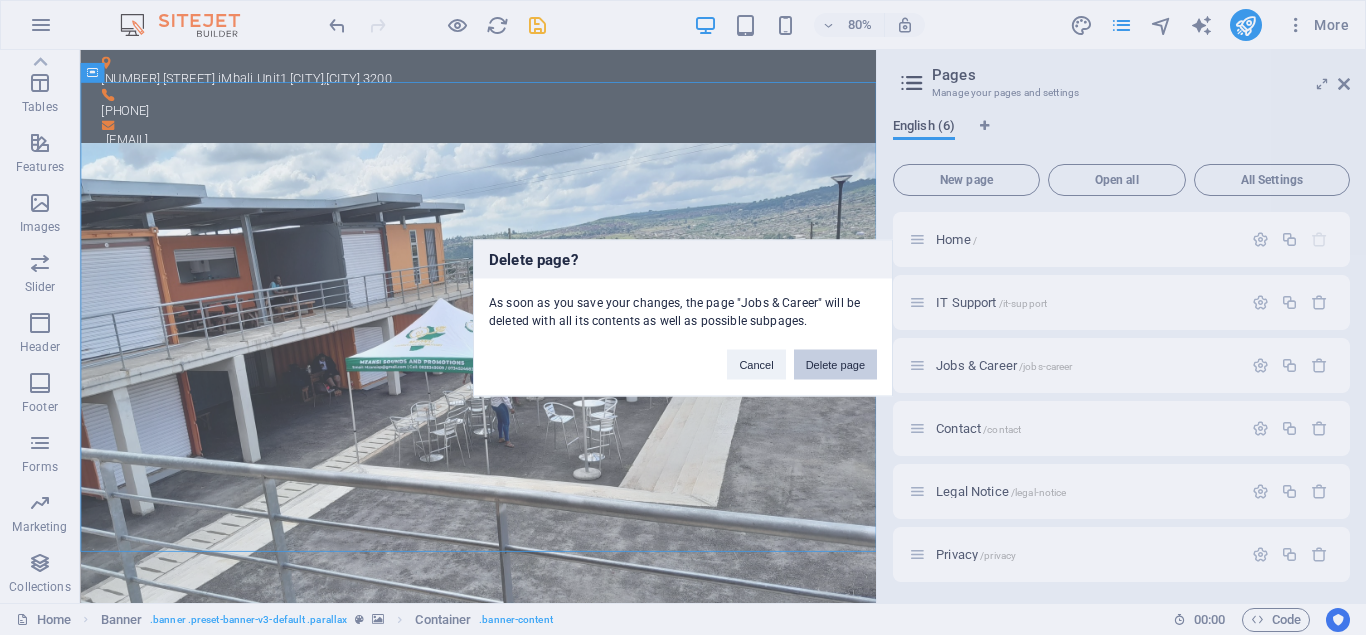 click on "Delete page" at bounding box center (835, 364) 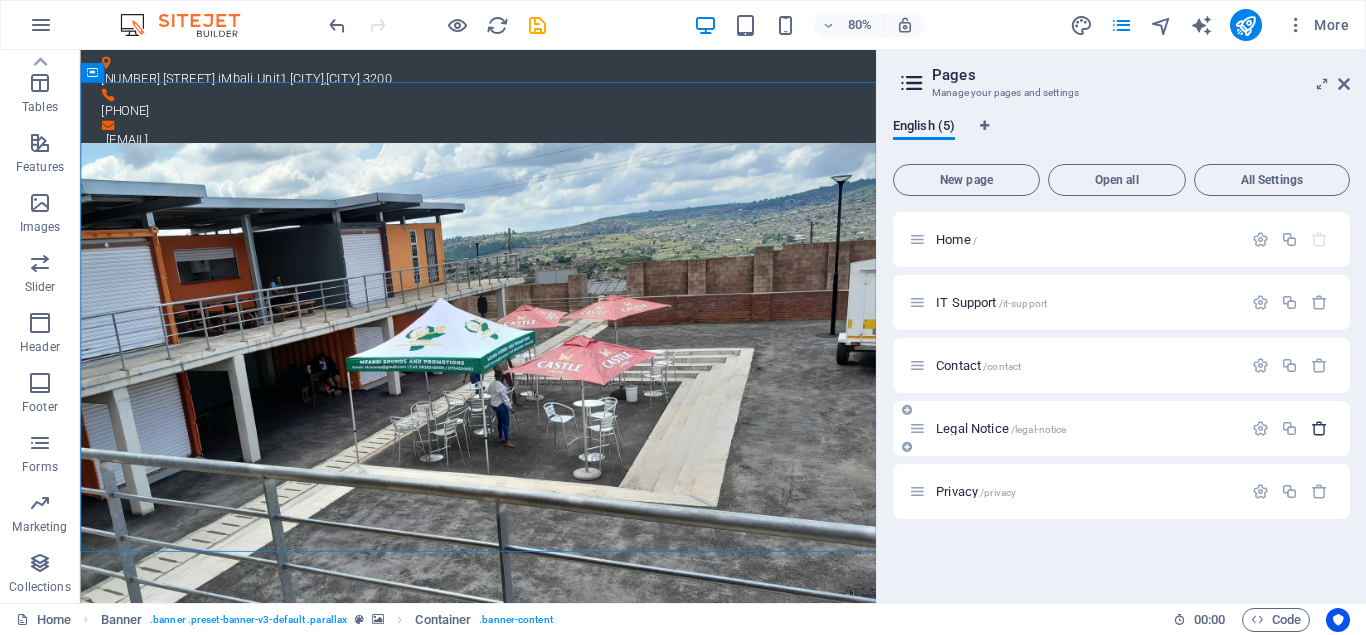 click at bounding box center [1319, 428] 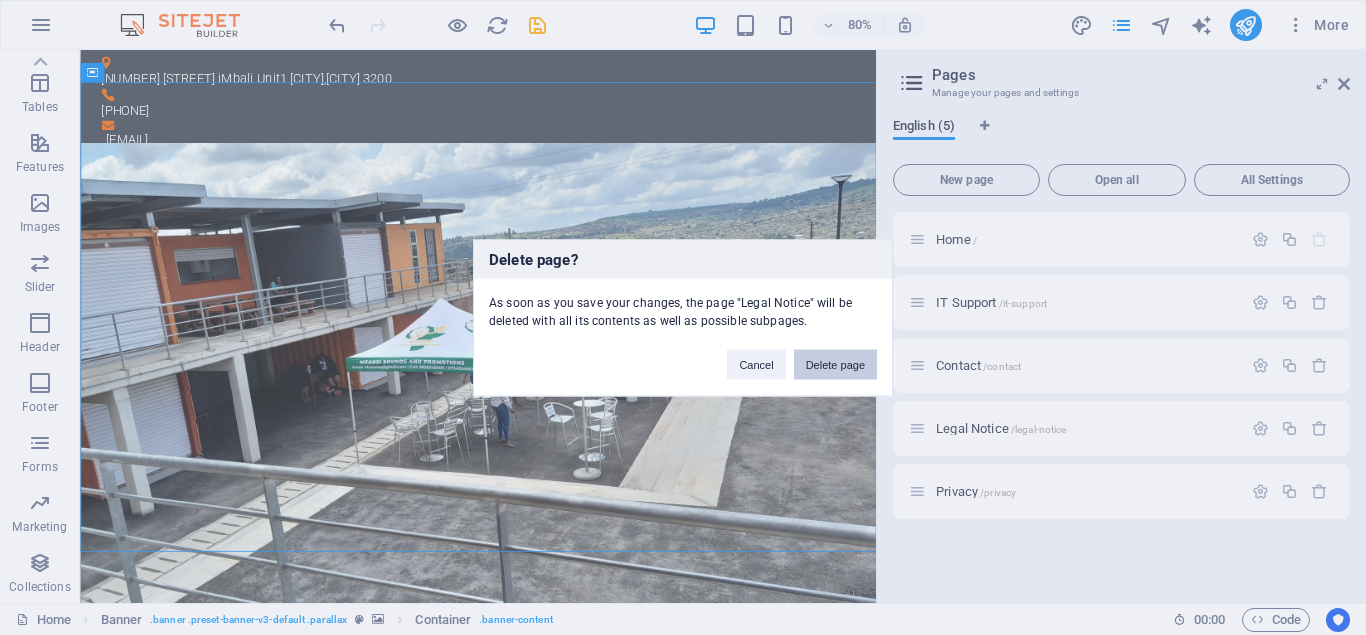 click on "Delete page" at bounding box center [835, 364] 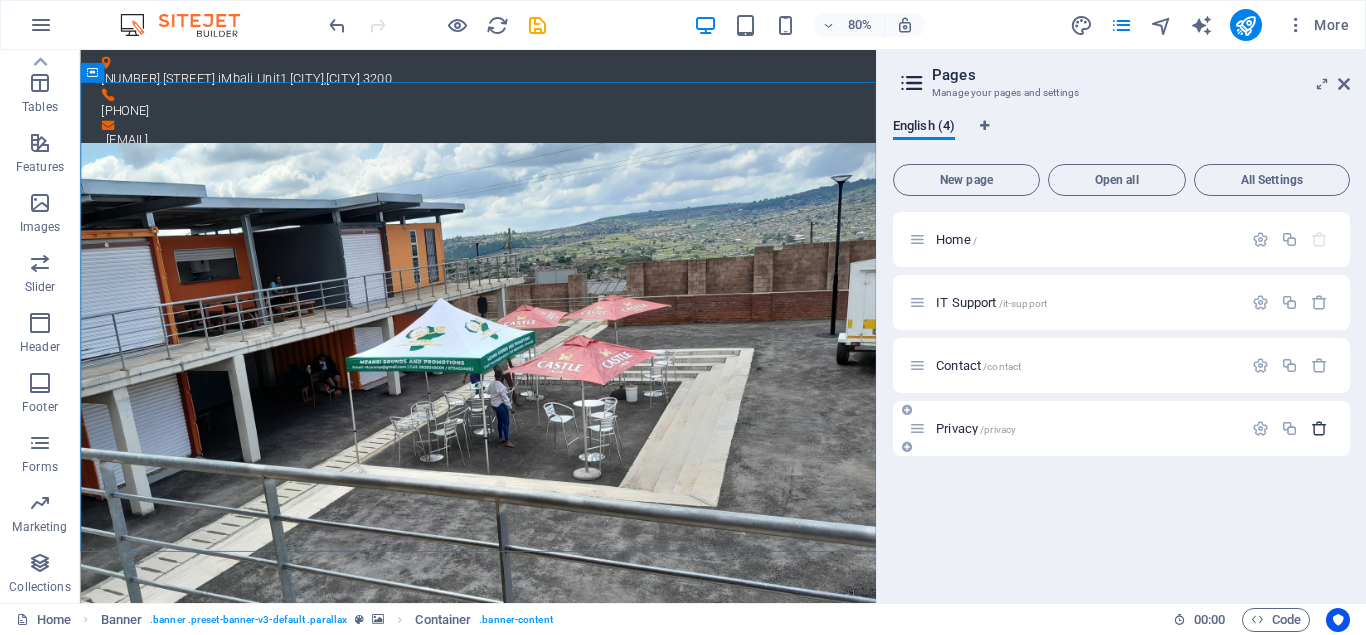 click at bounding box center [1319, 428] 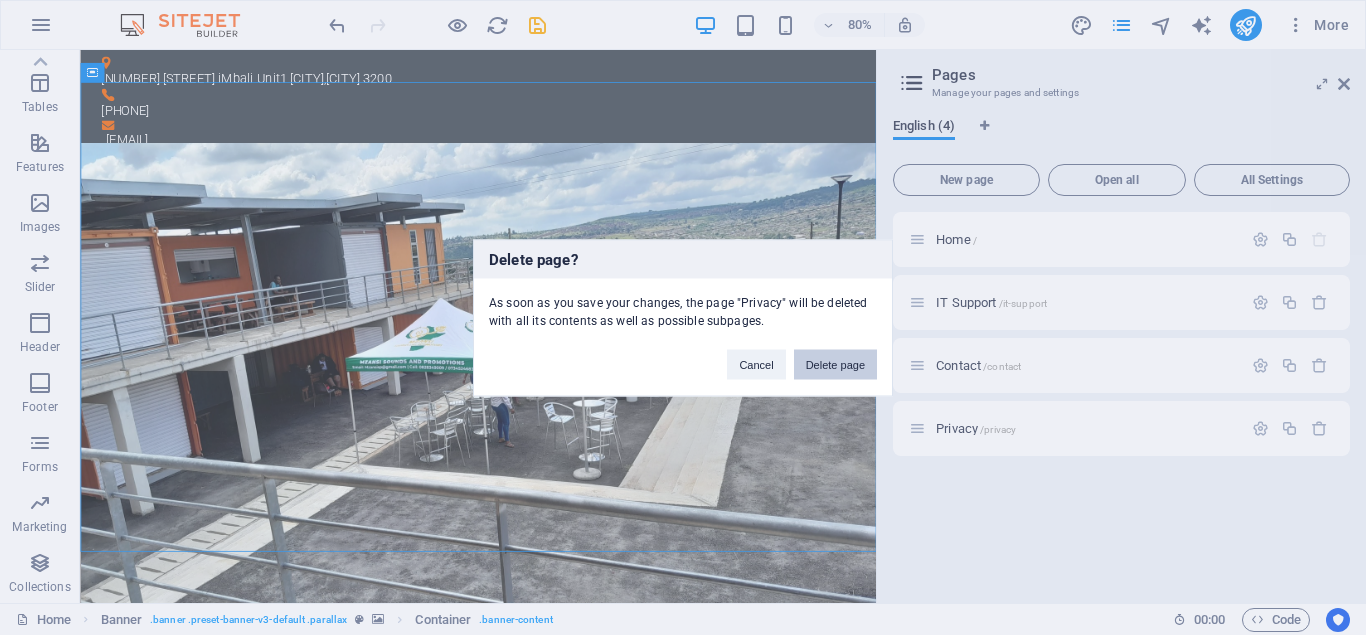 click on "Delete page" at bounding box center (835, 364) 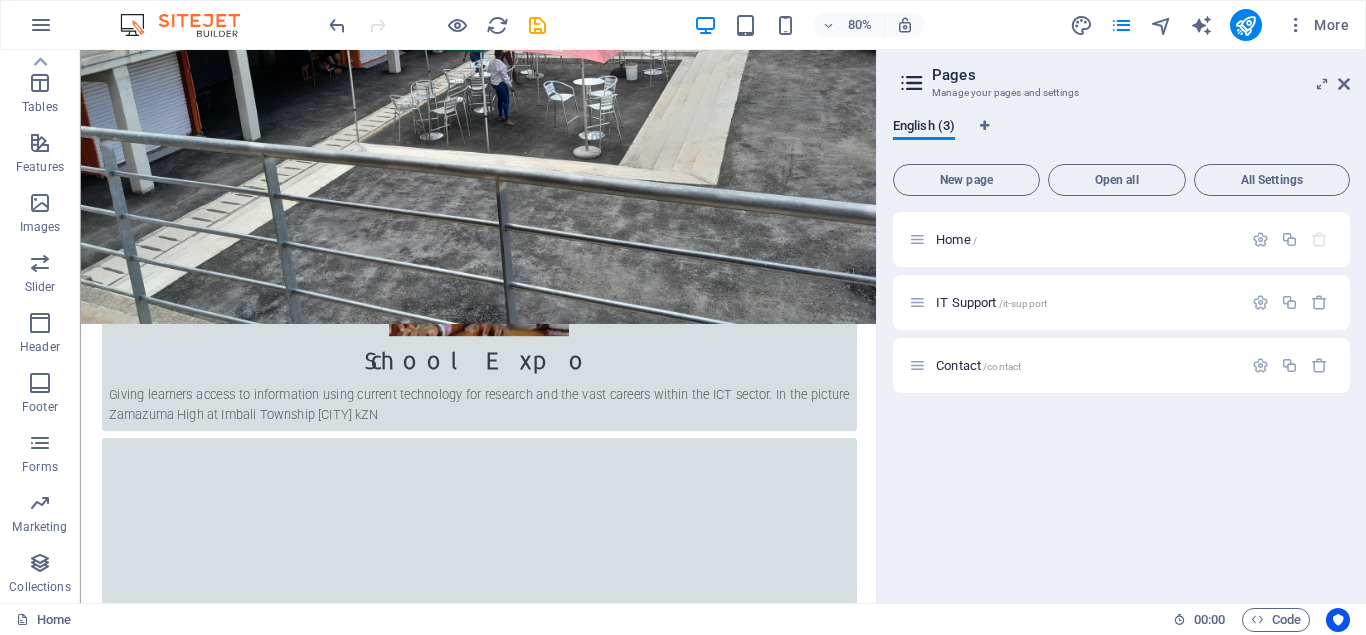 scroll, scrollTop: 660, scrollLeft: 0, axis: vertical 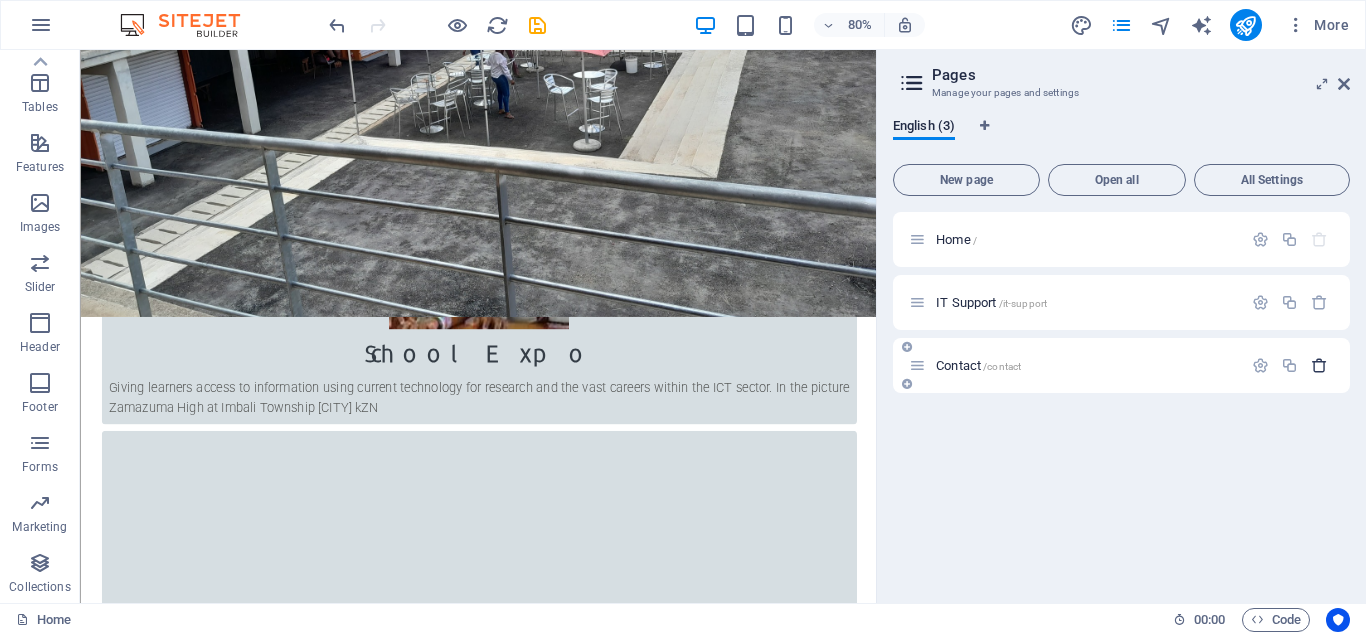 click at bounding box center (1319, 365) 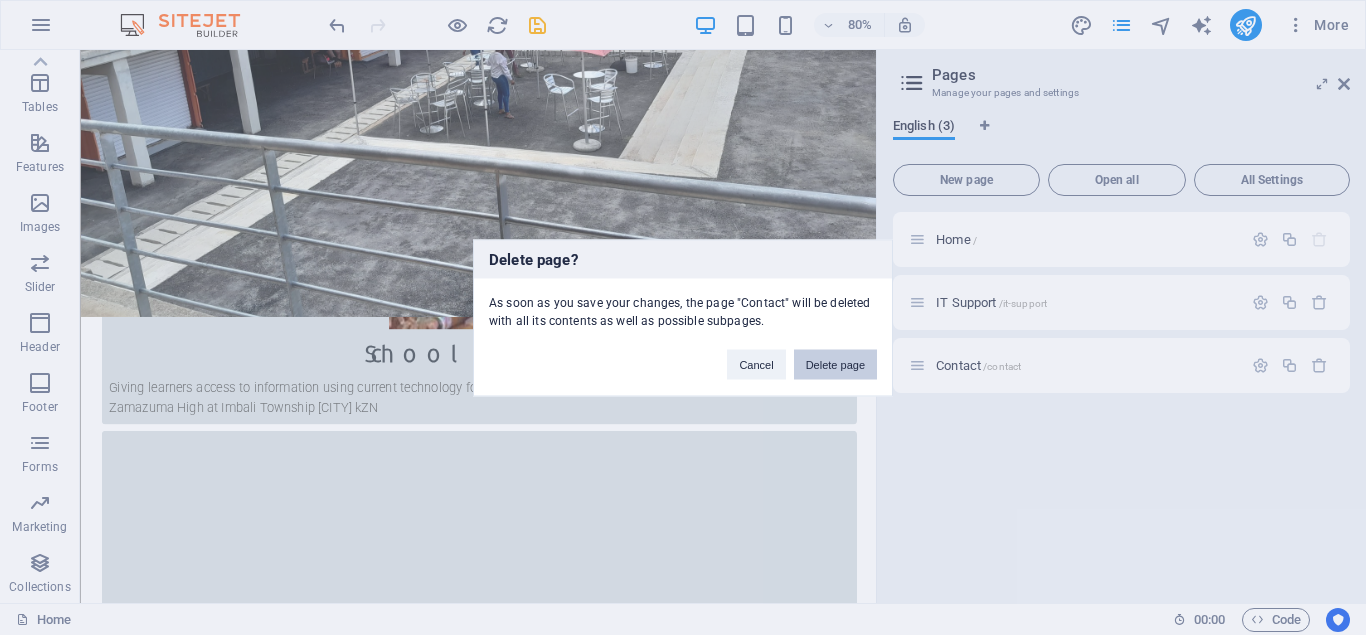 click on "Delete page" at bounding box center (835, 364) 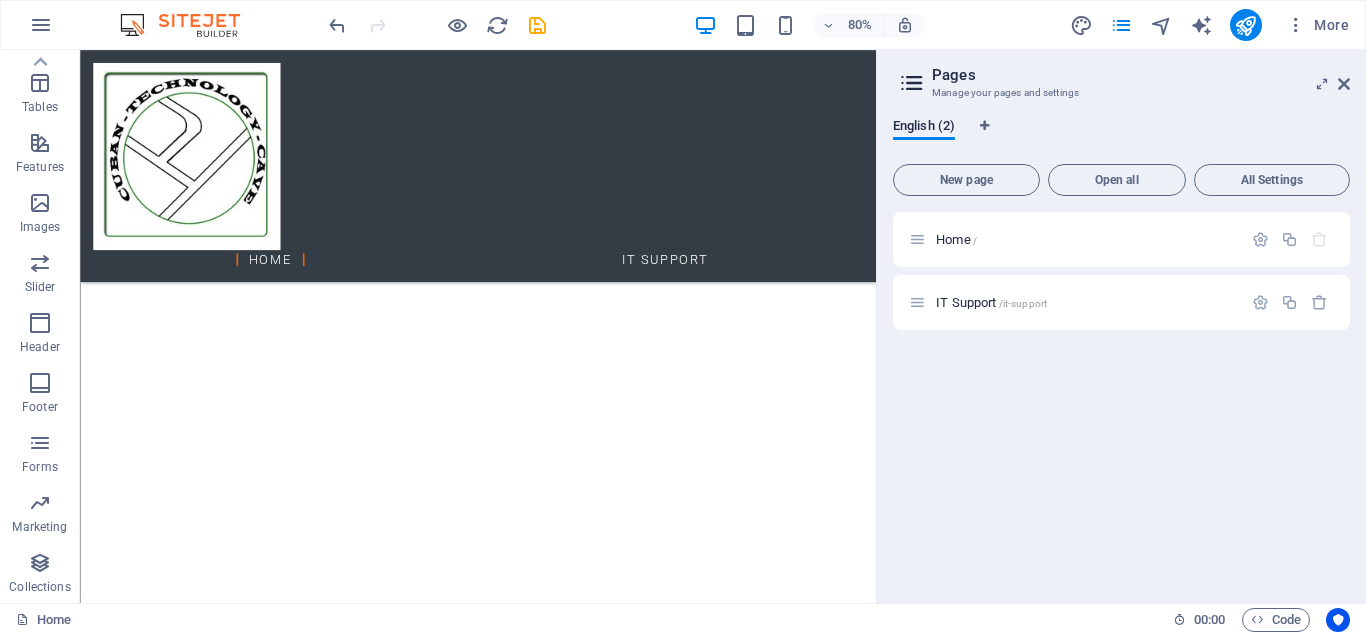 scroll, scrollTop: 2897, scrollLeft: 0, axis: vertical 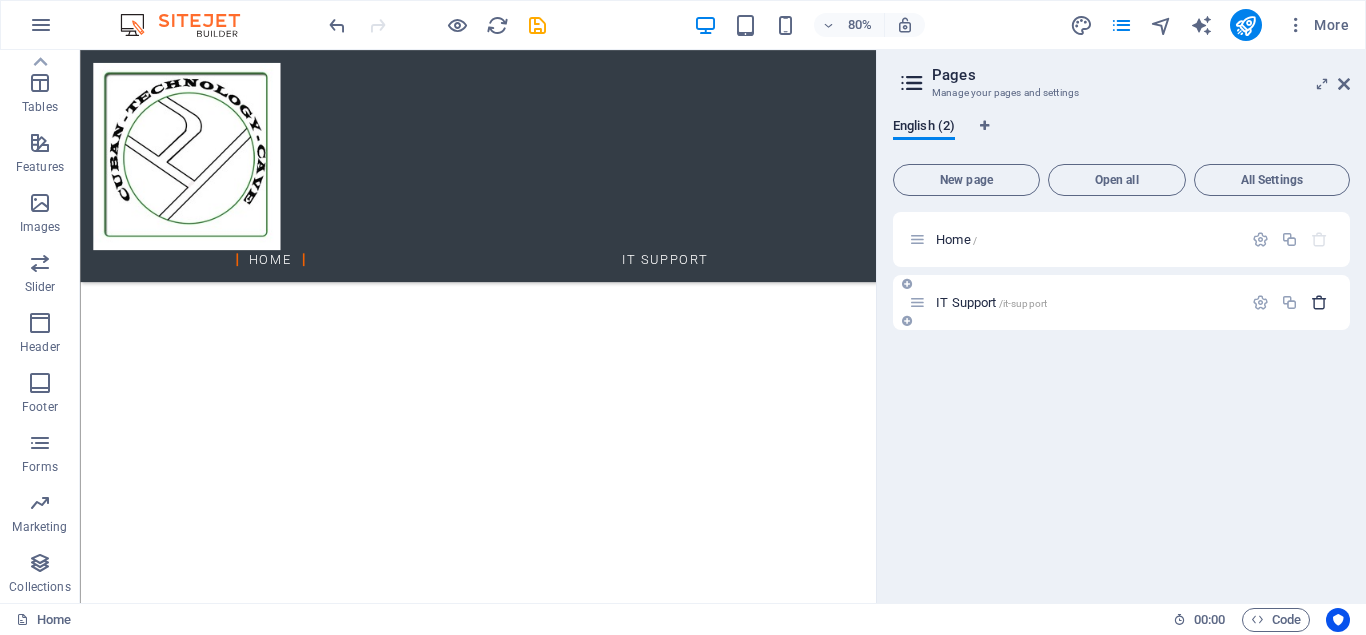click at bounding box center [1319, 302] 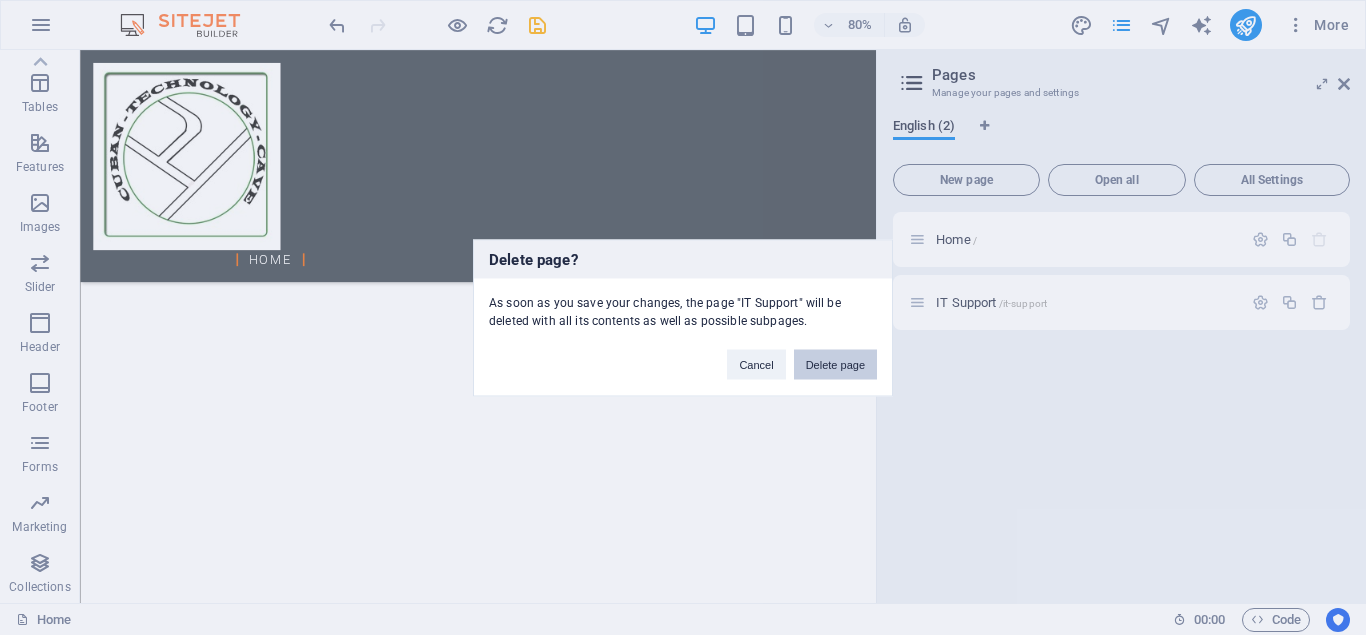 click on "Delete page" at bounding box center [835, 364] 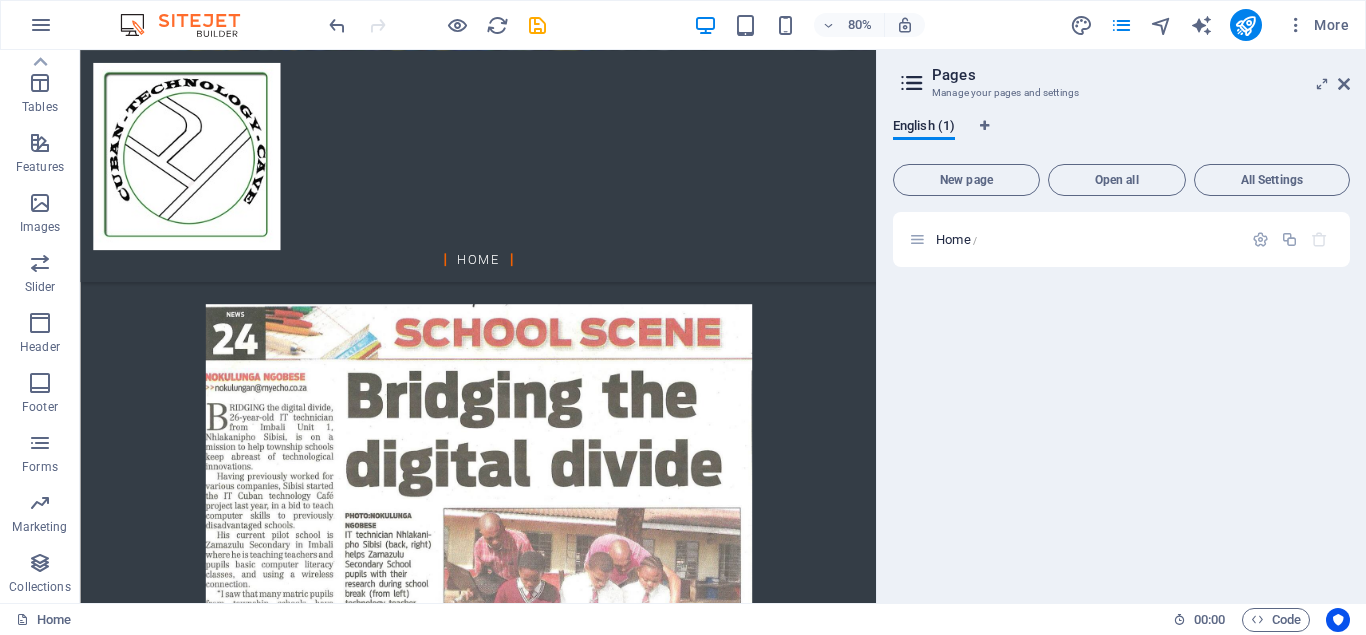 scroll, scrollTop: 3661, scrollLeft: 0, axis: vertical 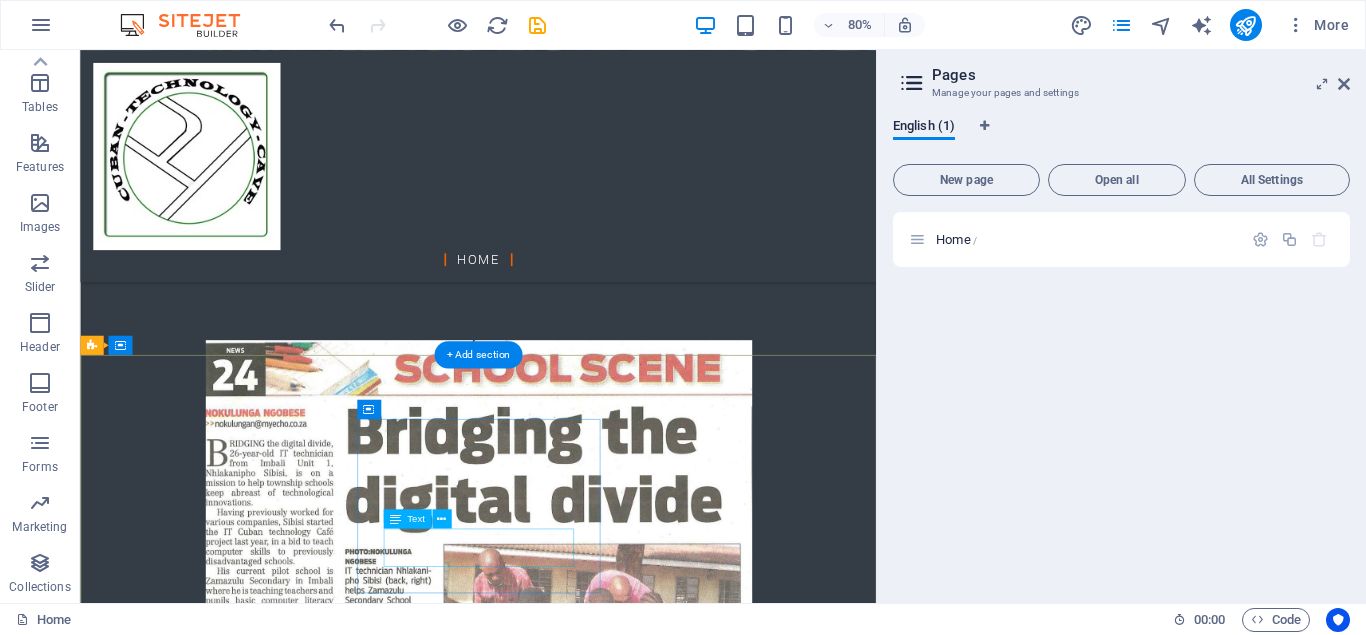 click on "Phone:  [PHONE] Mobile:  [PHONE]" at bounding box center (568, 3535) 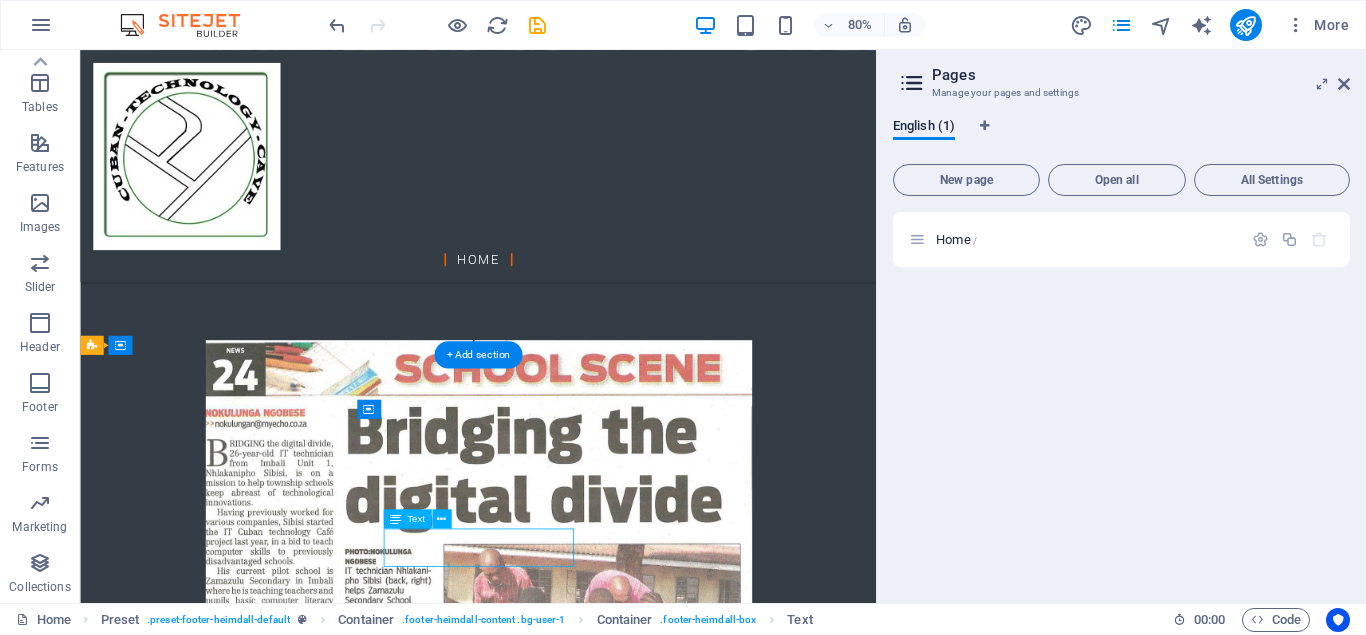 click on "Phone:  [PHONE] Mobile:  [PHONE]" at bounding box center [568, 3535] 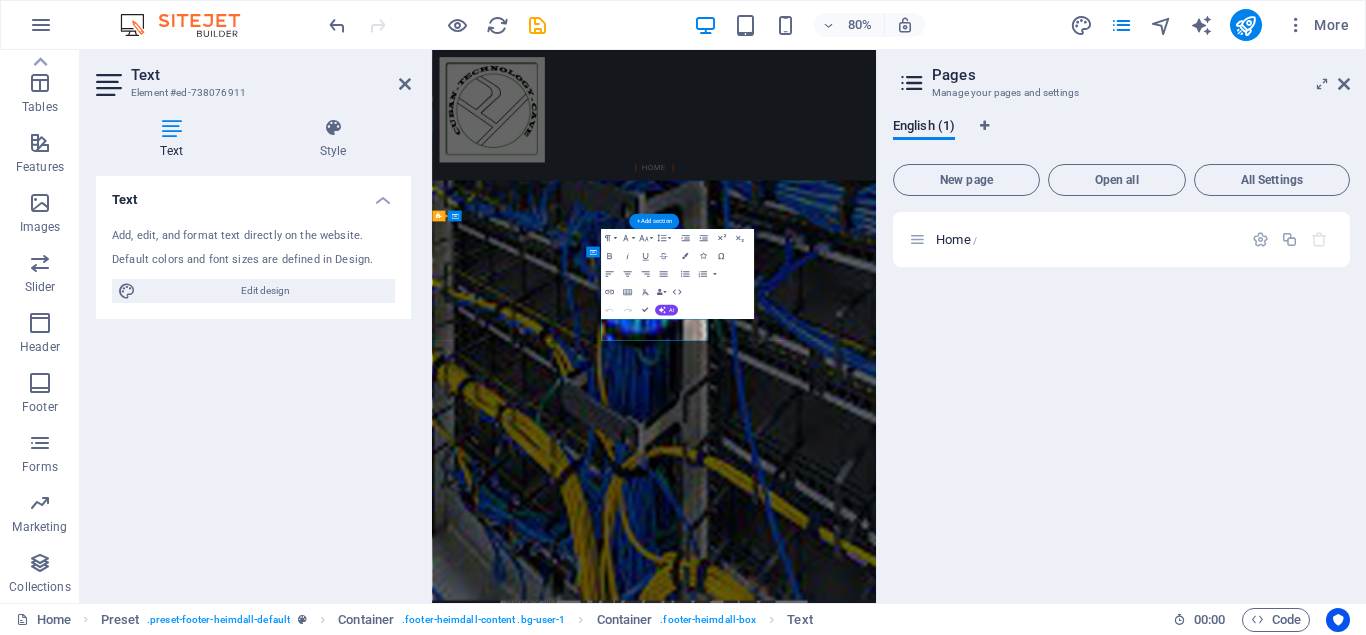 scroll, scrollTop: 4118, scrollLeft: 0, axis: vertical 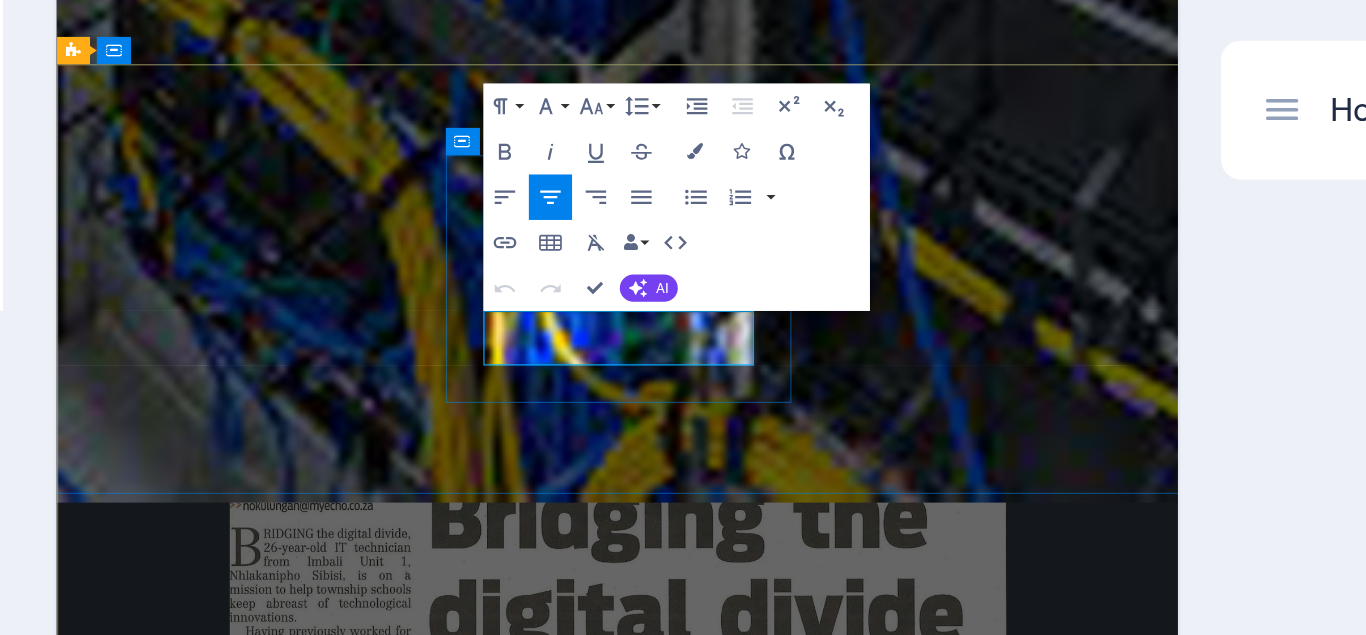 click on "Mobile:  [PHONE]" at bounding box center (544, 3431) 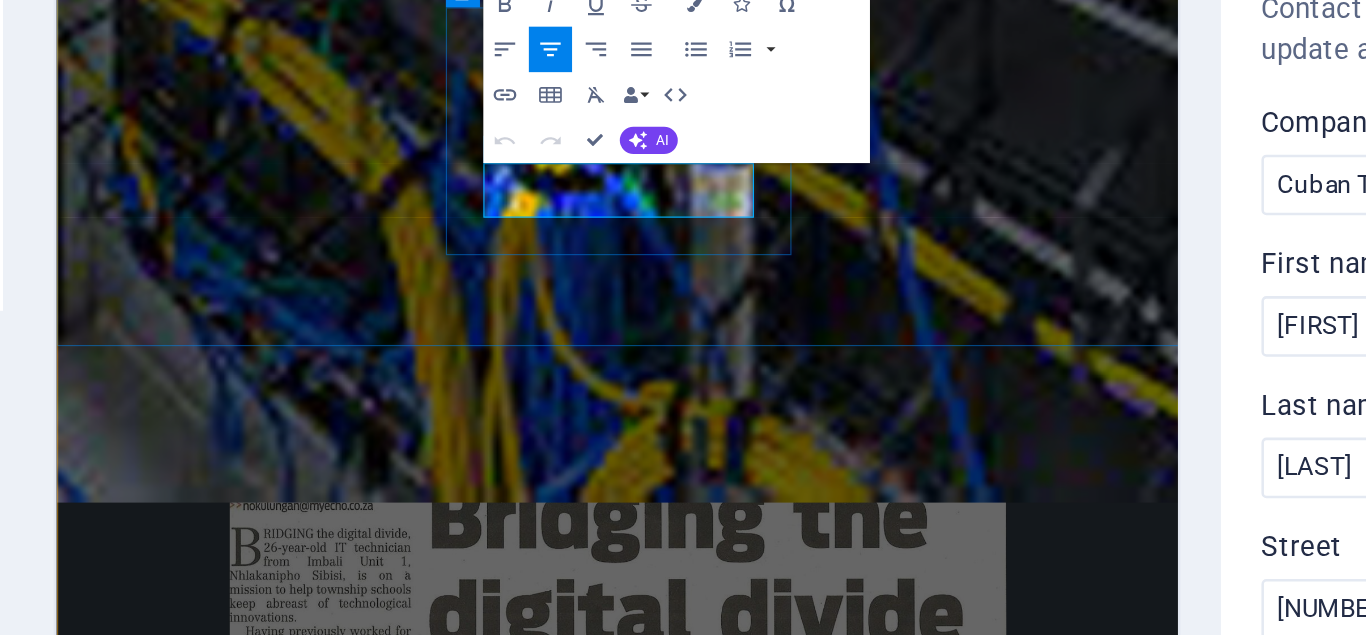 click at bounding box center [549, 4083] 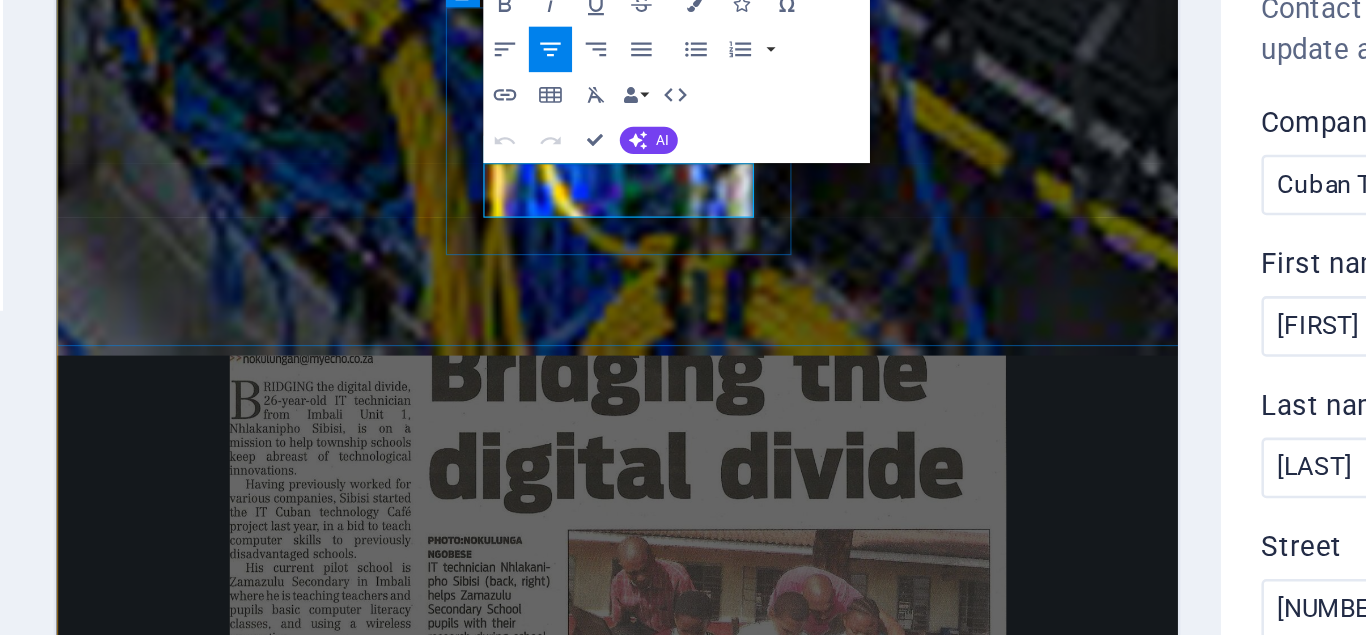 select on "1" 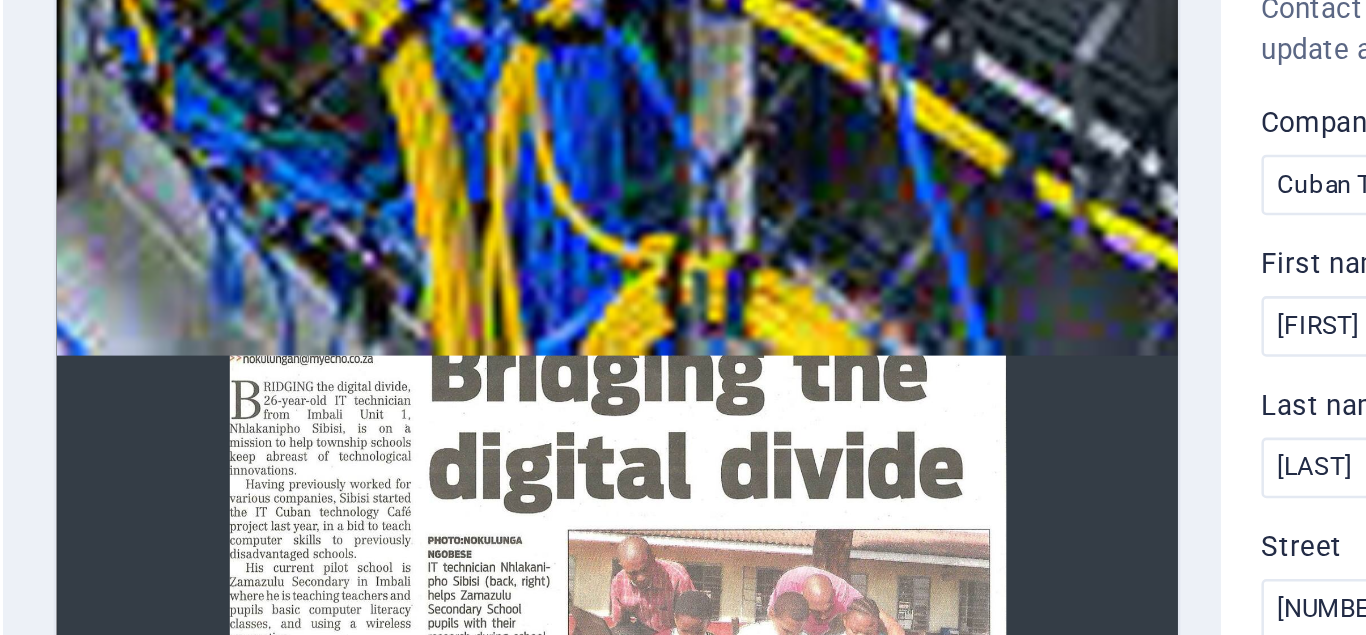 drag, startPoint x: 569, startPoint y: 267, endPoint x: 462, endPoint y: 310, distance: 115.316956 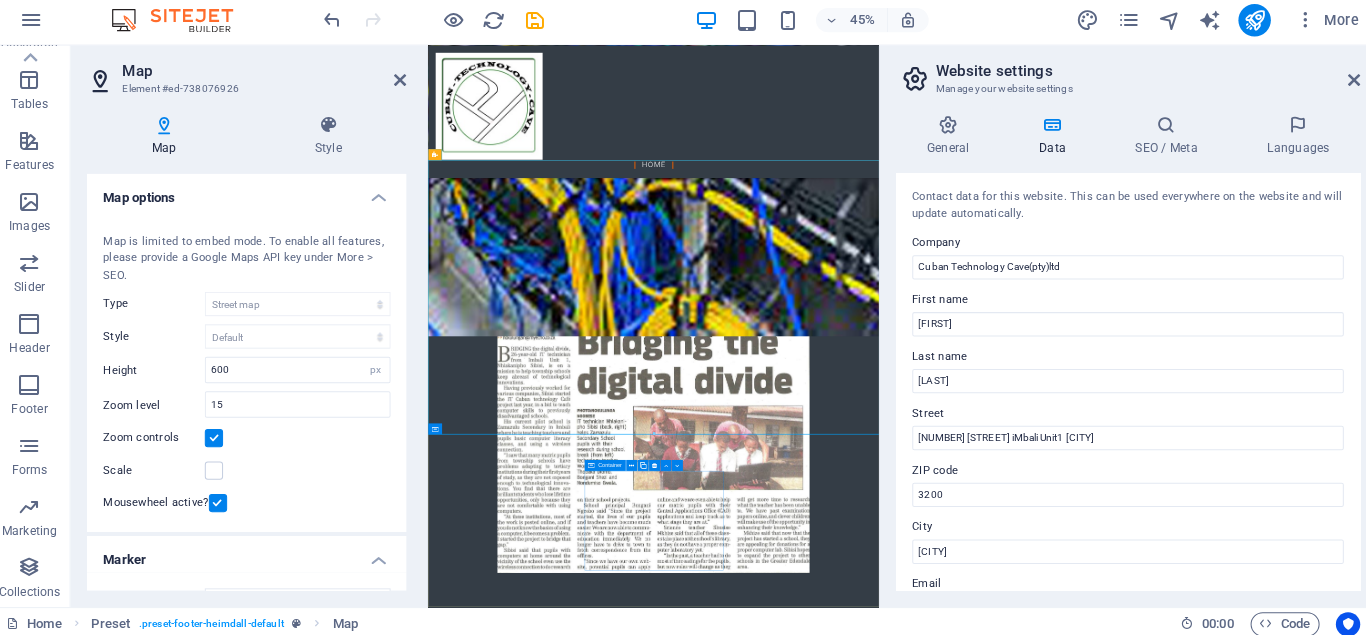 click on "Phone Phone:  [PHONE] Mobile:  [PHONE]" at bounding box center [916, 4250] 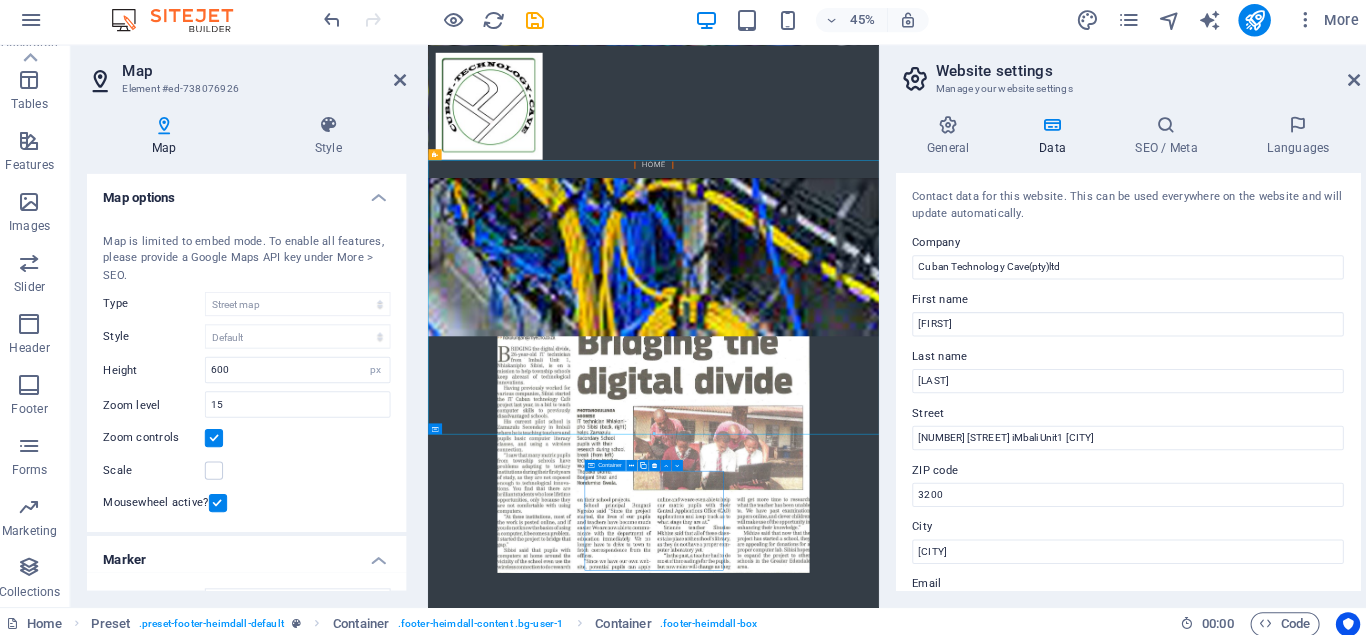 scroll, scrollTop: 4329, scrollLeft: 0, axis: vertical 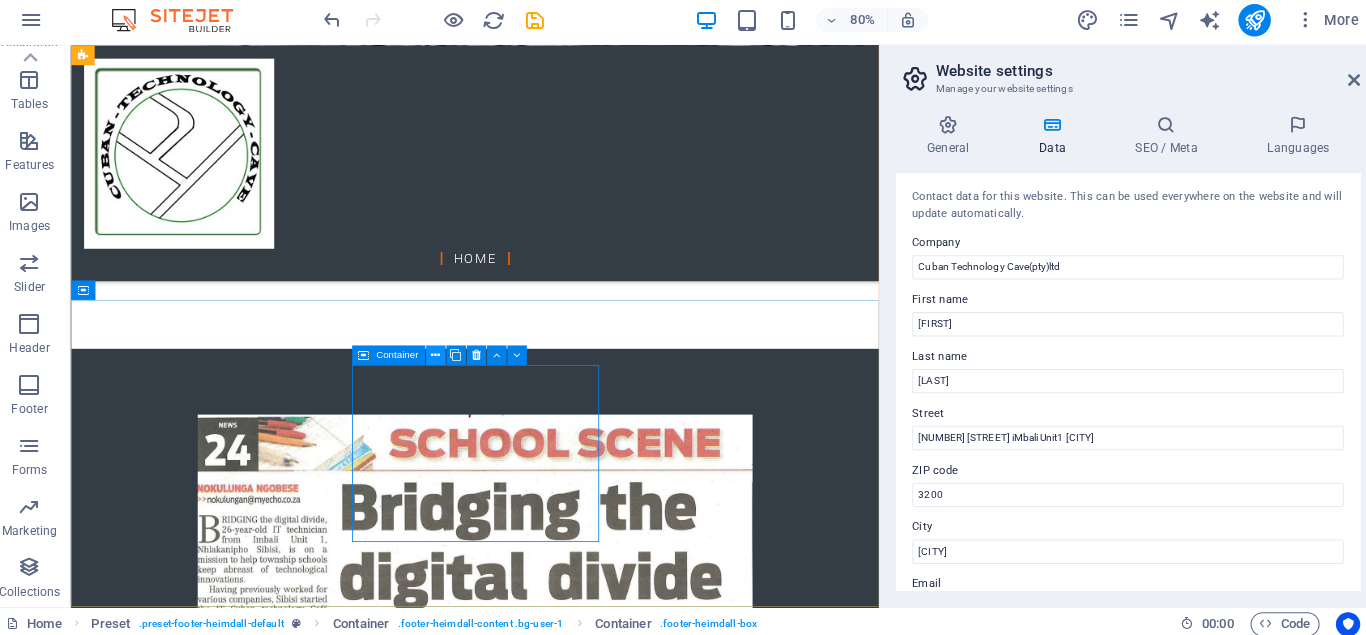 click at bounding box center [438, 354] 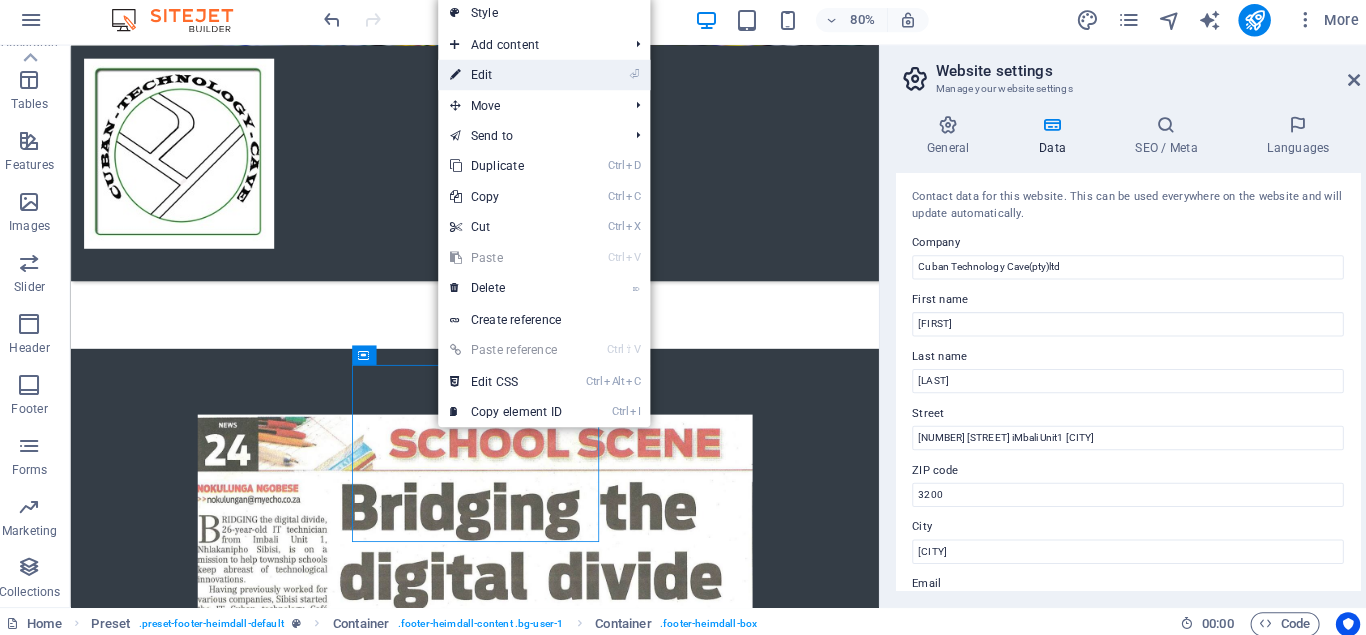 click on "⏎  Edit" at bounding box center (509, 79) 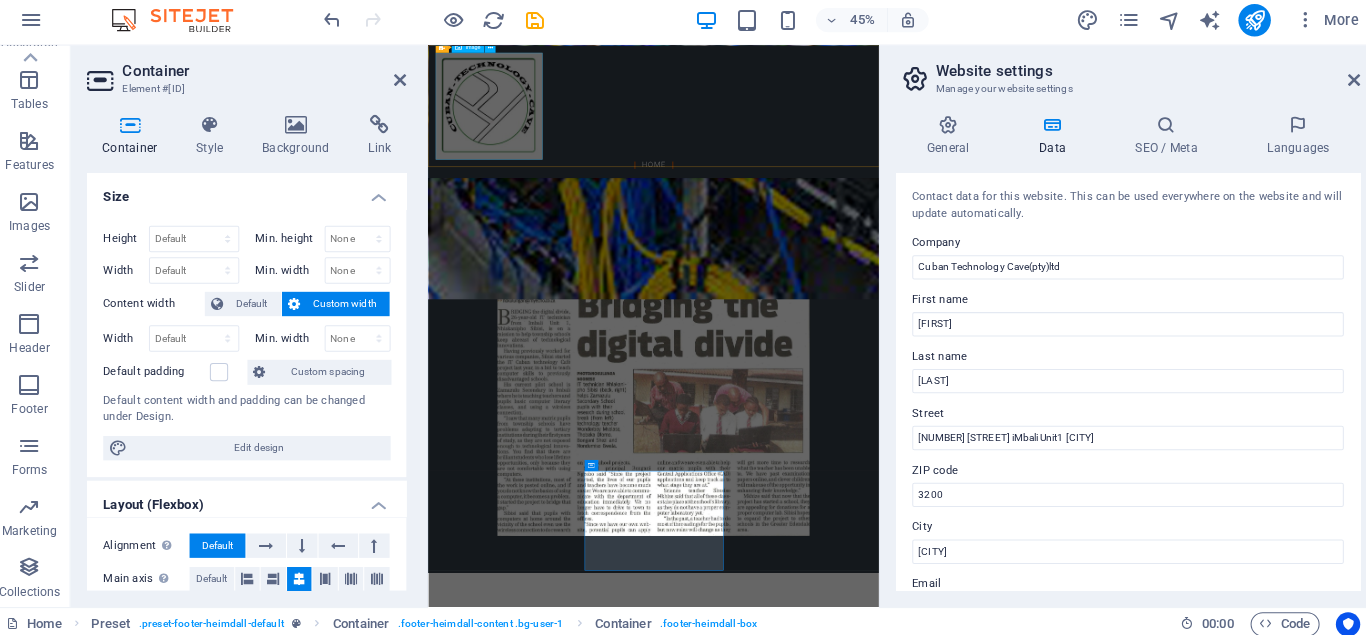 scroll, scrollTop: 4248, scrollLeft: 0, axis: vertical 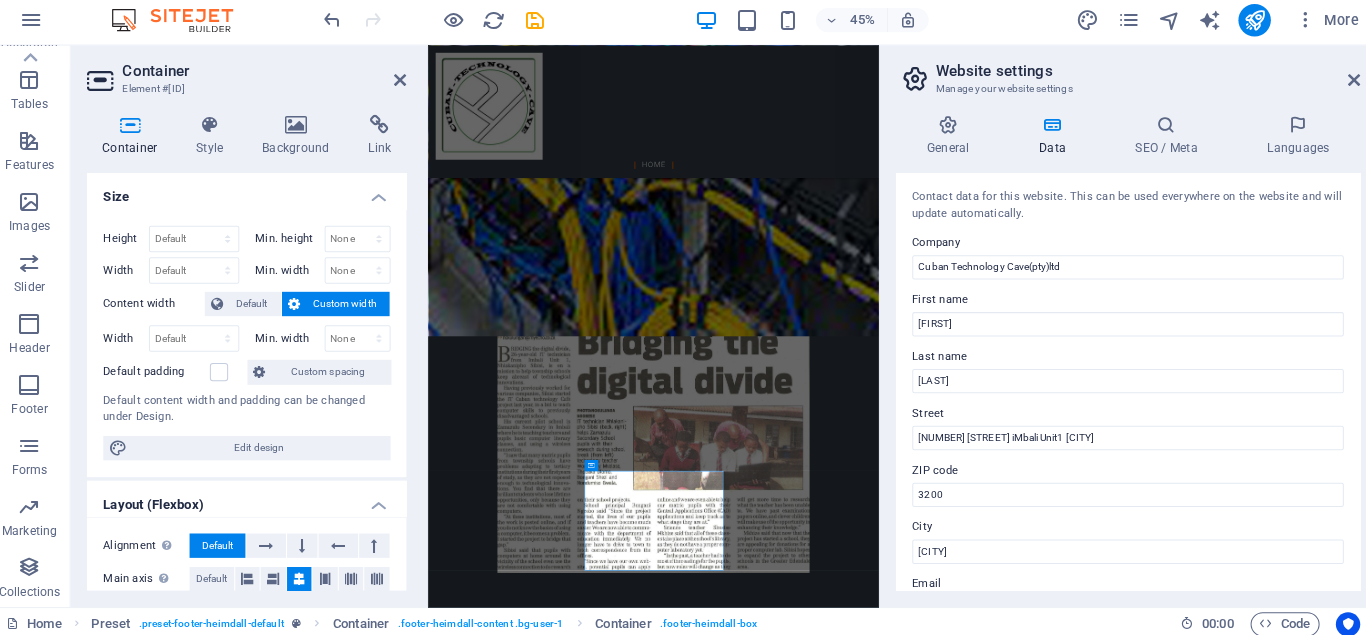 drag, startPoint x: 398, startPoint y: 269, endPoint x: 405, endPoint y: 380, distance: 111.220505 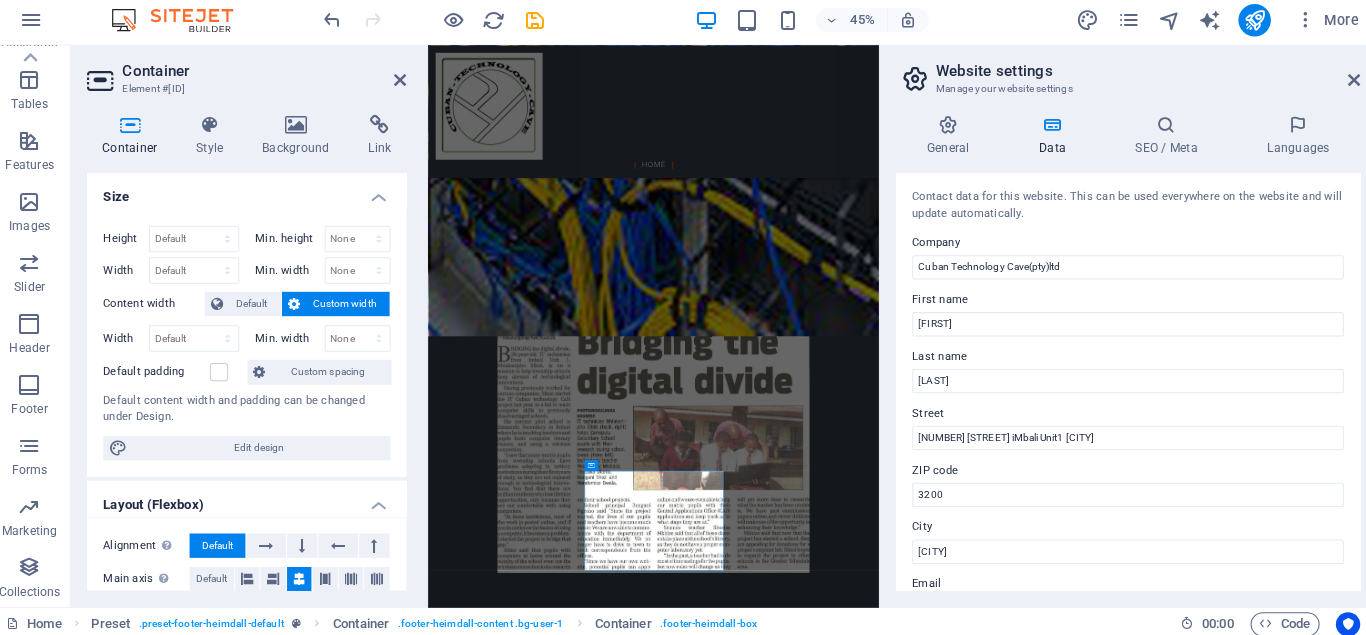 click on "Size Height Default px rem % vh vw Min. height None px rem % vh vw Width Default px rem % em vh vw Min. width None px rem % vh vw Content width Default Custom width Width Default px rem % em vh vw Min. width None px rem % vh vw Default padding Custom spacing Default content width and padding can be changed under Design. Edit design Layout (Flexbox) Alignment Determines the flex direction. Default Main axis Determine how elements should behave along the main axis inside this container (justify content). Default Side axis Control the vertical direction of the element inside of the container (align items). Default Wrap Default On Off Fill Controls the distances and direction of elements on the y-axis across several lines (align content). Default Accessibility ARIA helps assistive technologies (like screen readers) to understand the role, state, and behavior of web elements Role The ARIA role defines the purpose of an element.  Here you can find all explanations and recommendations None Alert Article Banner Timer" at bounding box center (253, 381) 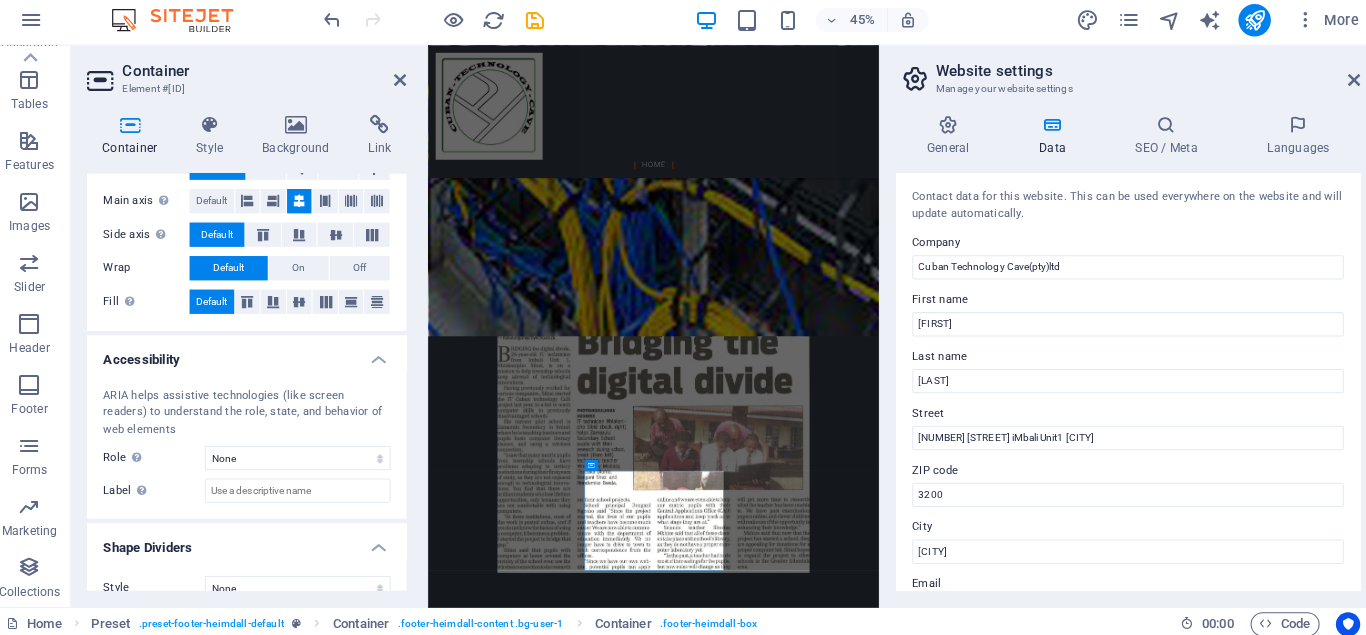 scroll, scrollTop: 397, scrollLeft: 0, axis: vertical 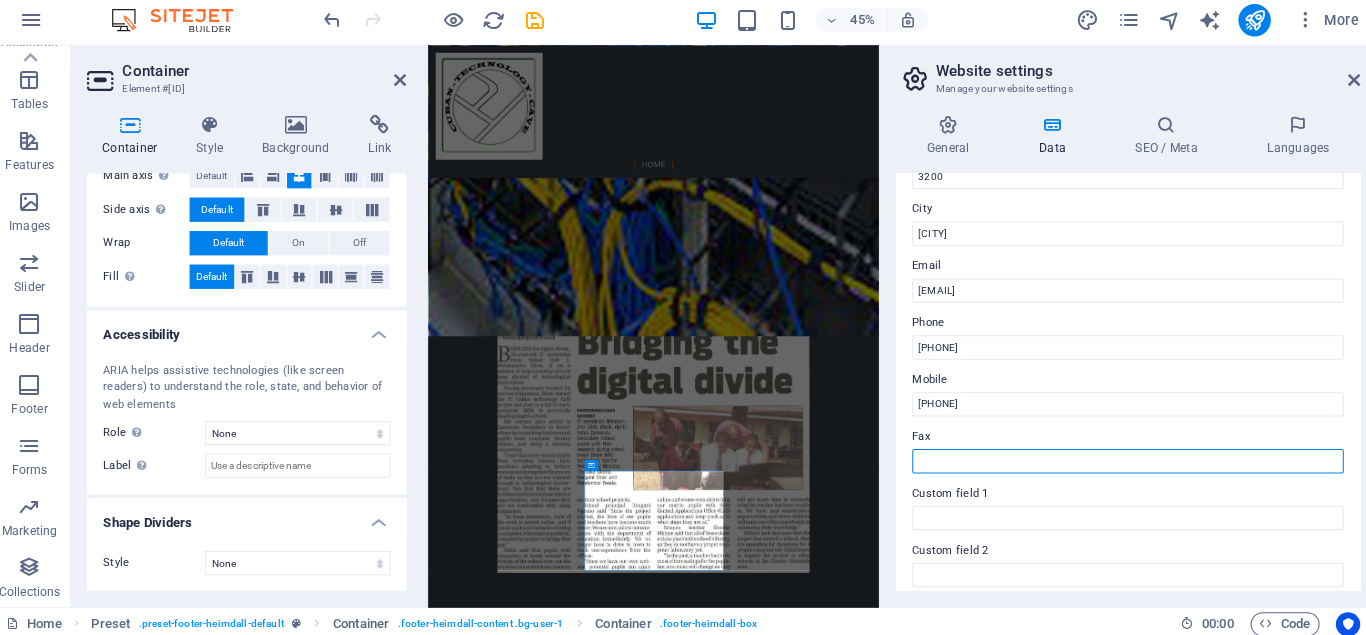 click on "Fax" at bounding box center (1121, 459) 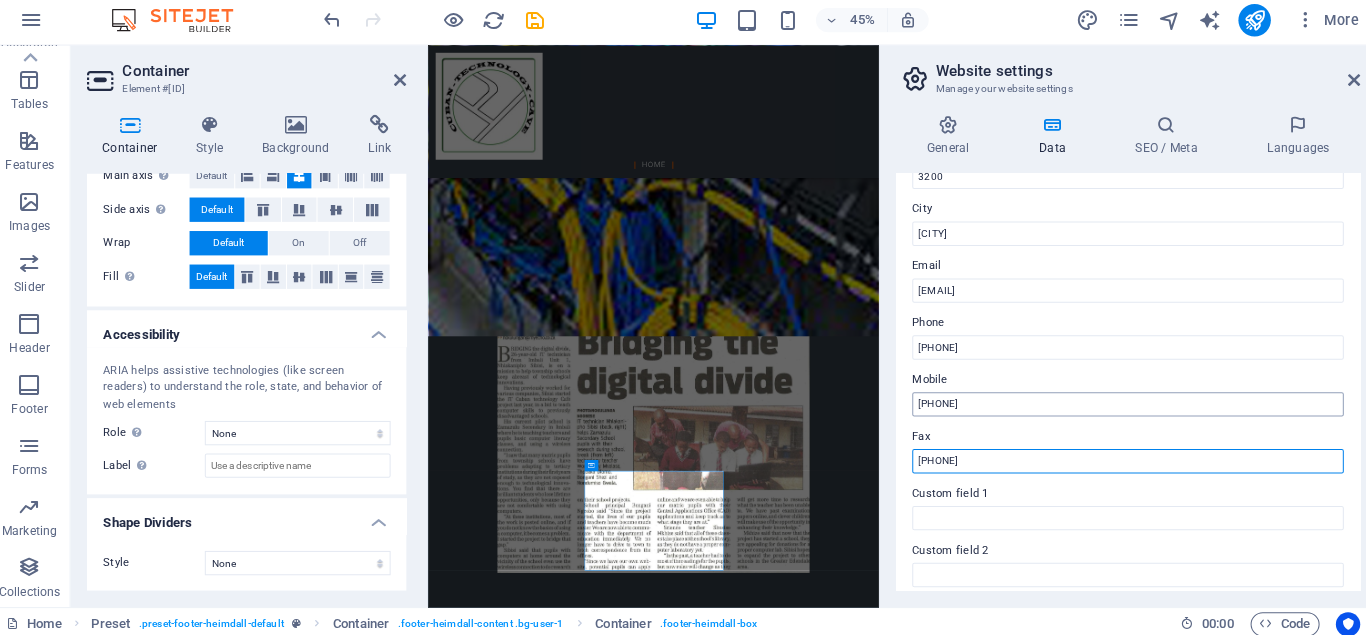 type on "[PHONE]" 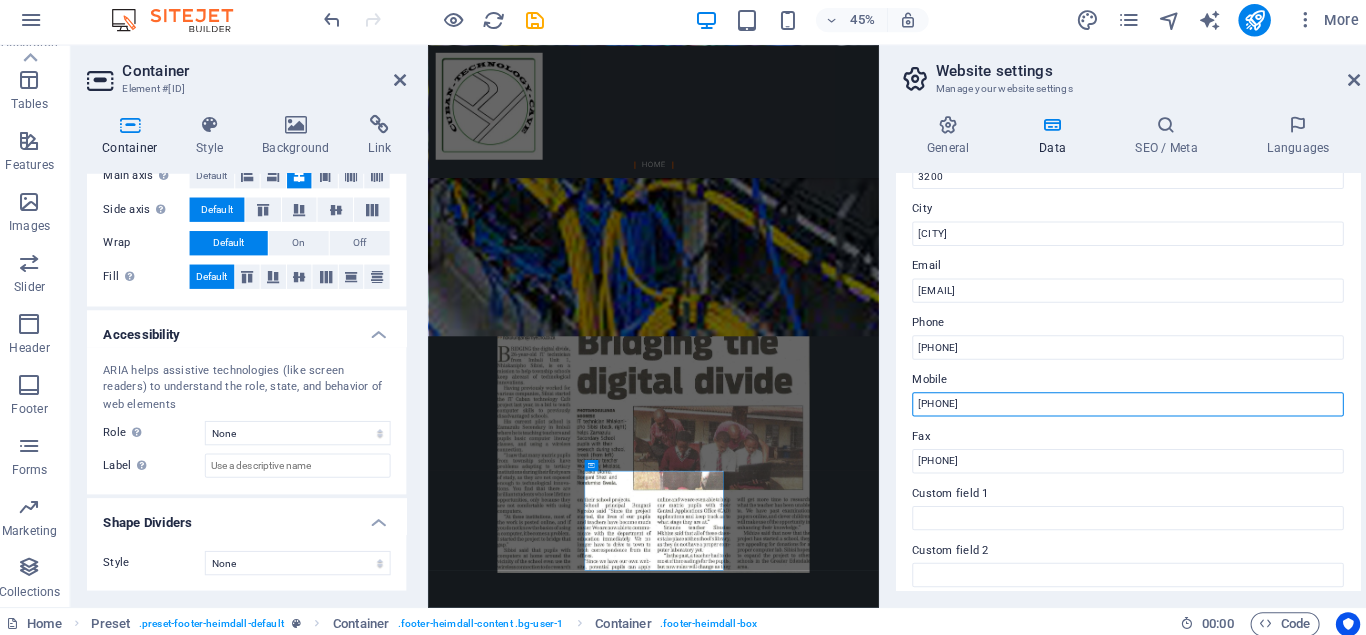 click on "[PHONE]" at bounding box center (1121, 403) 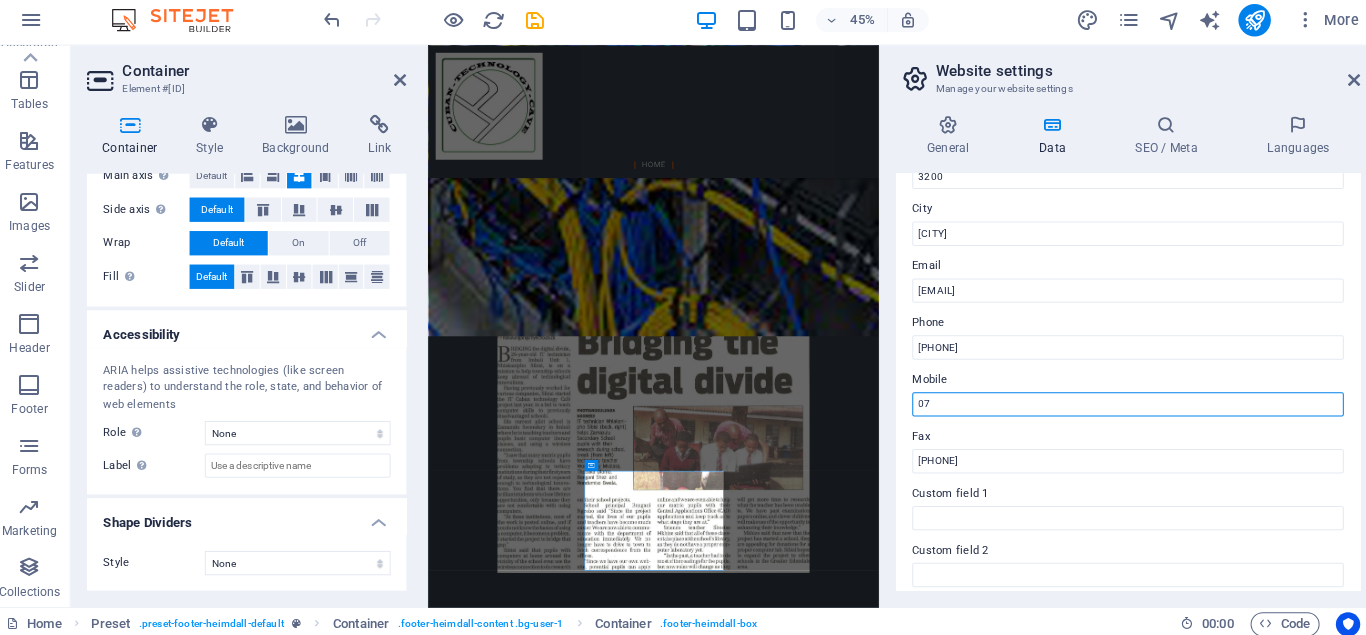 type on "0" 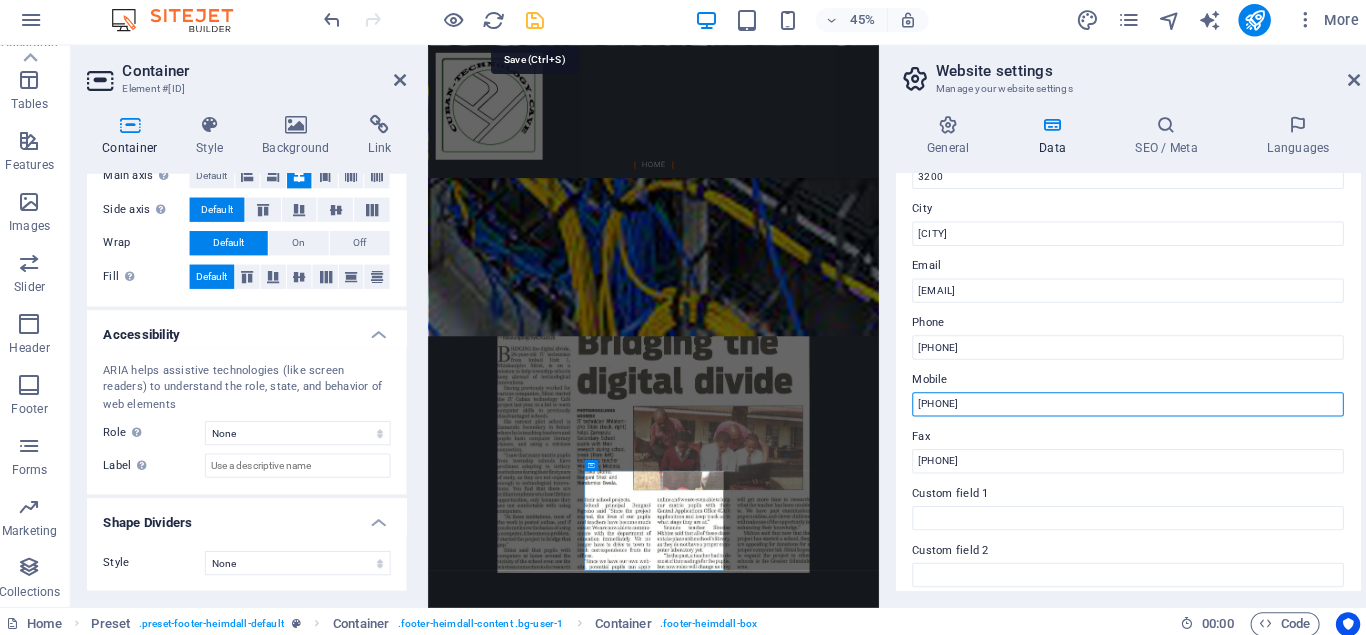 type on "[PHONE]" 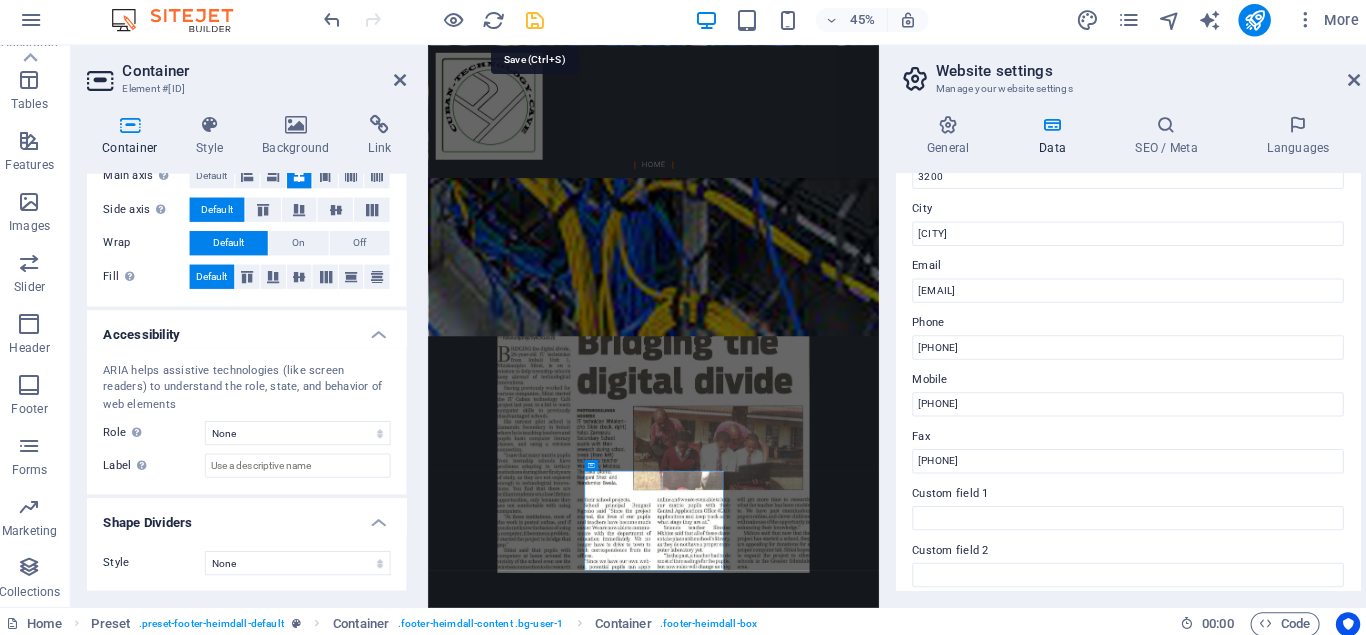 click at bounding box center [537, 25] 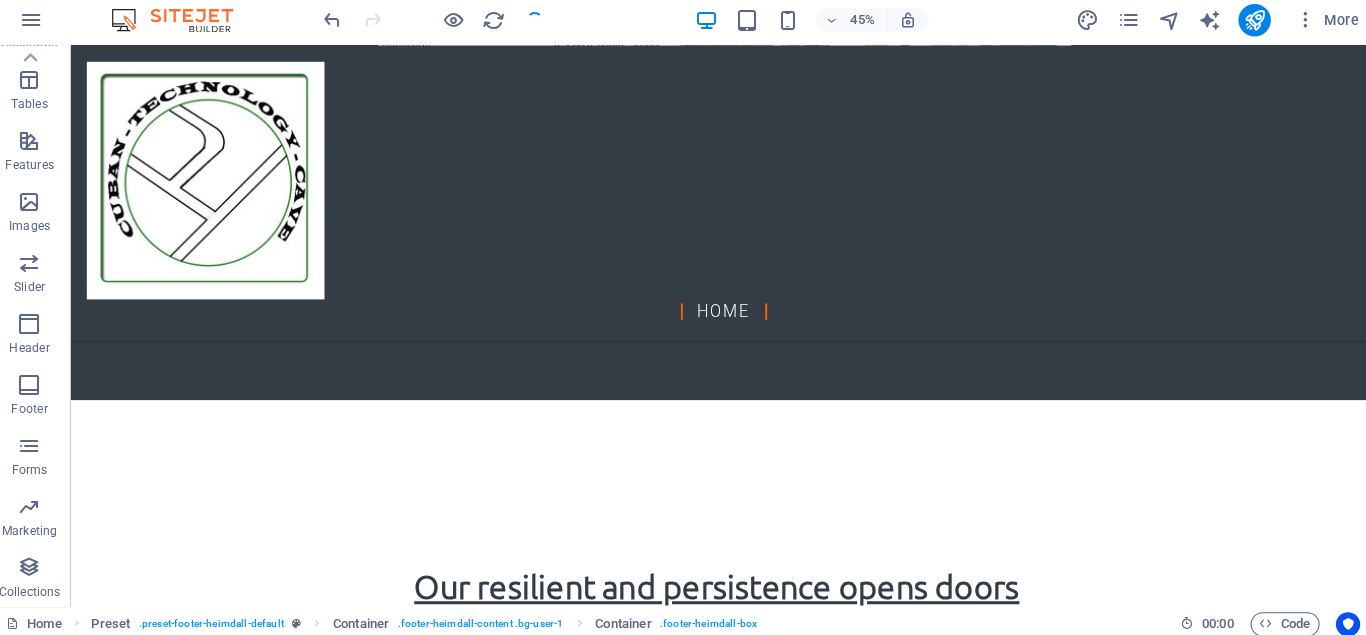 scroll, scrollTop: 4322, scrollLeft: 0, axis: vertical 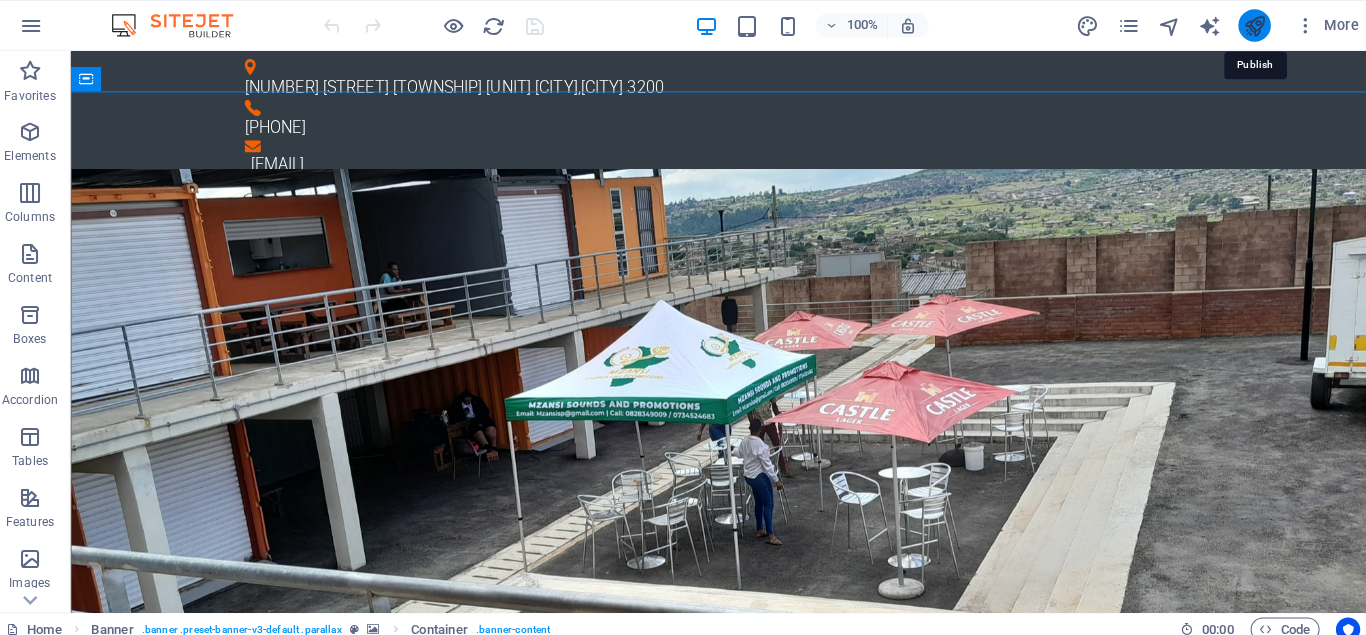 click at bounding box center (1245, 25) 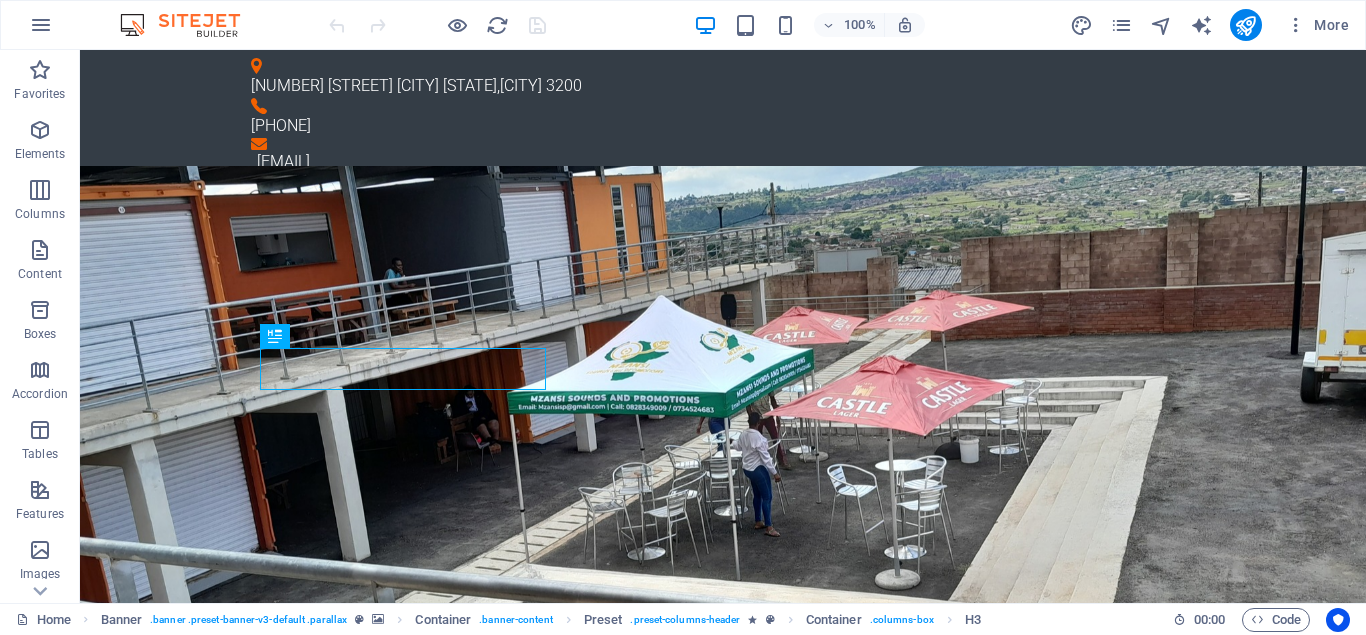 scroll, scrollTop: 0, scrollLeft: 0, axis: both 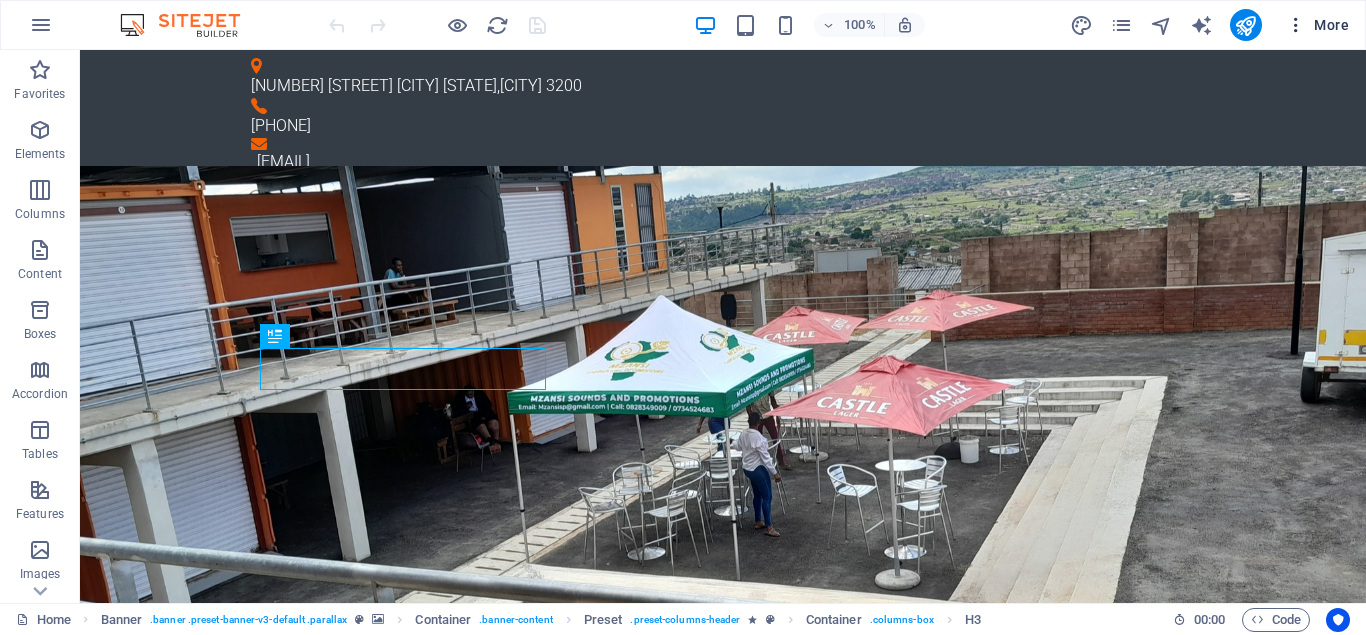 click at bounding box center (1296, 25) 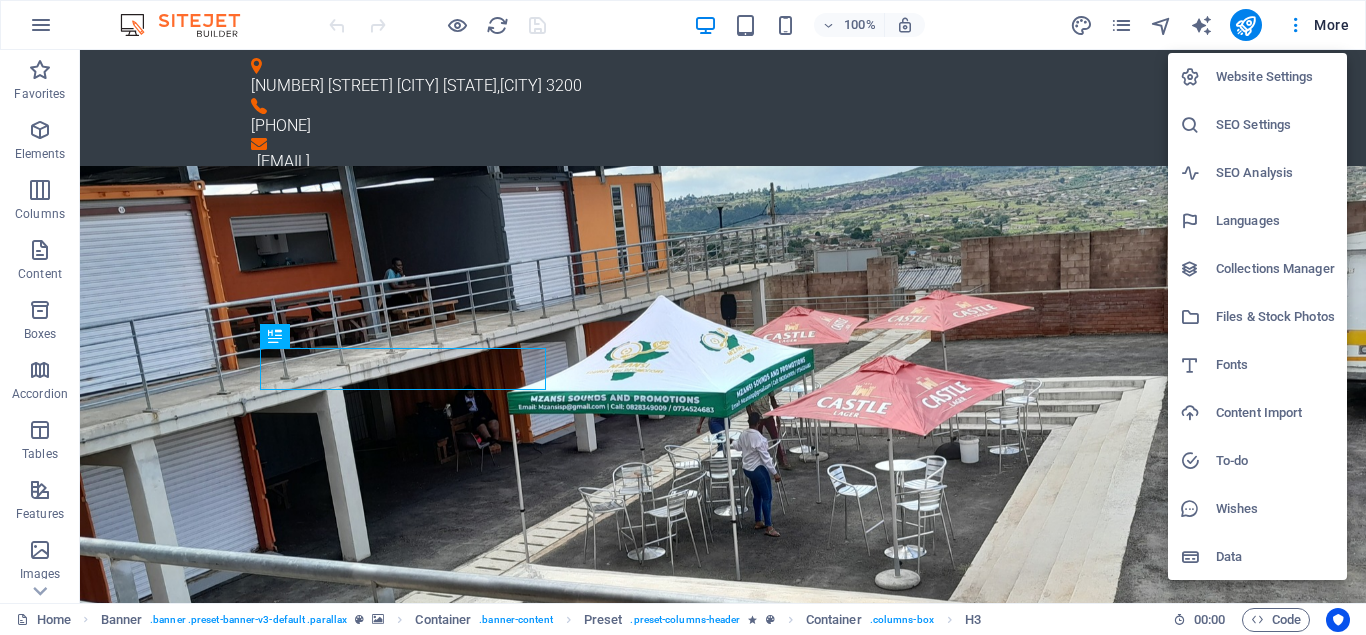 click at bounding box center [683, 317] 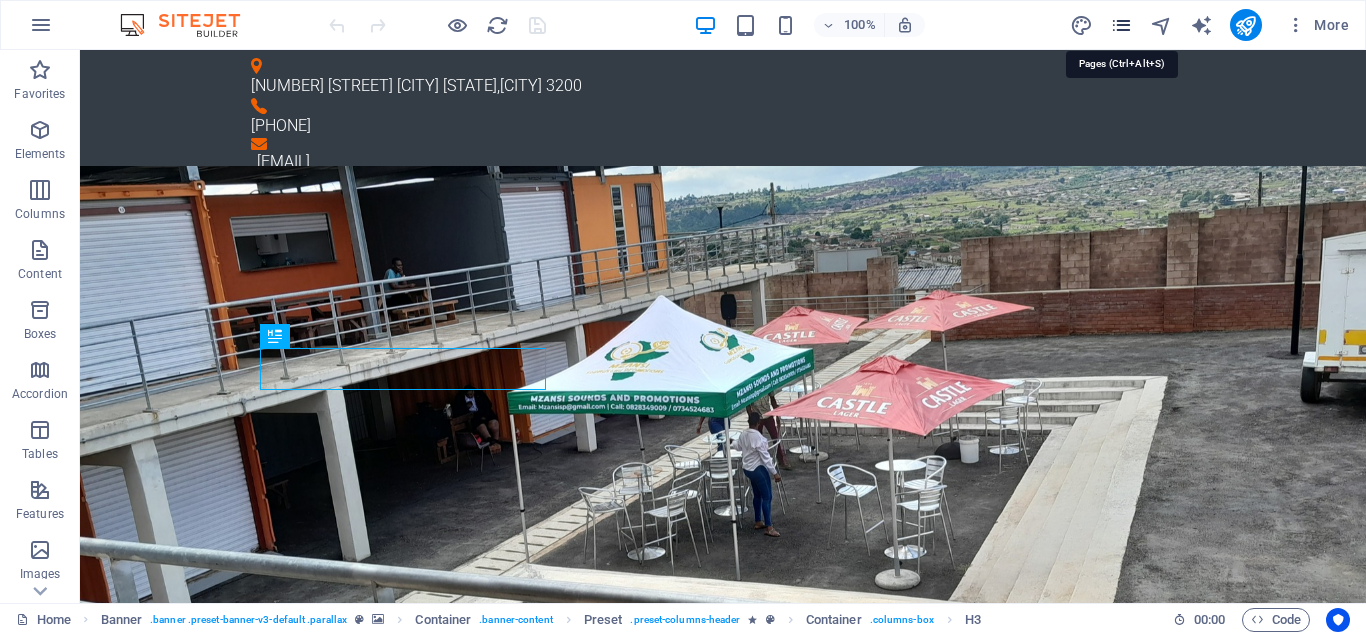 click at bounding box center (1121, 25) 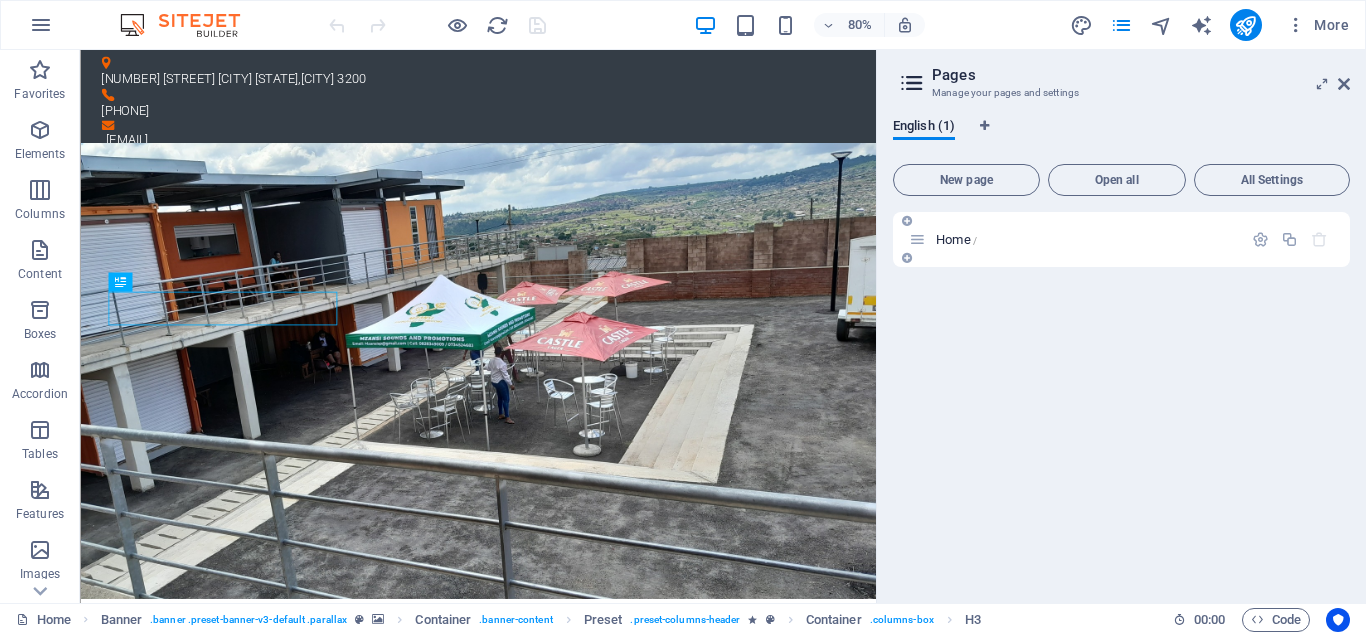 click on "Home /" at bounding box center (956, 239) 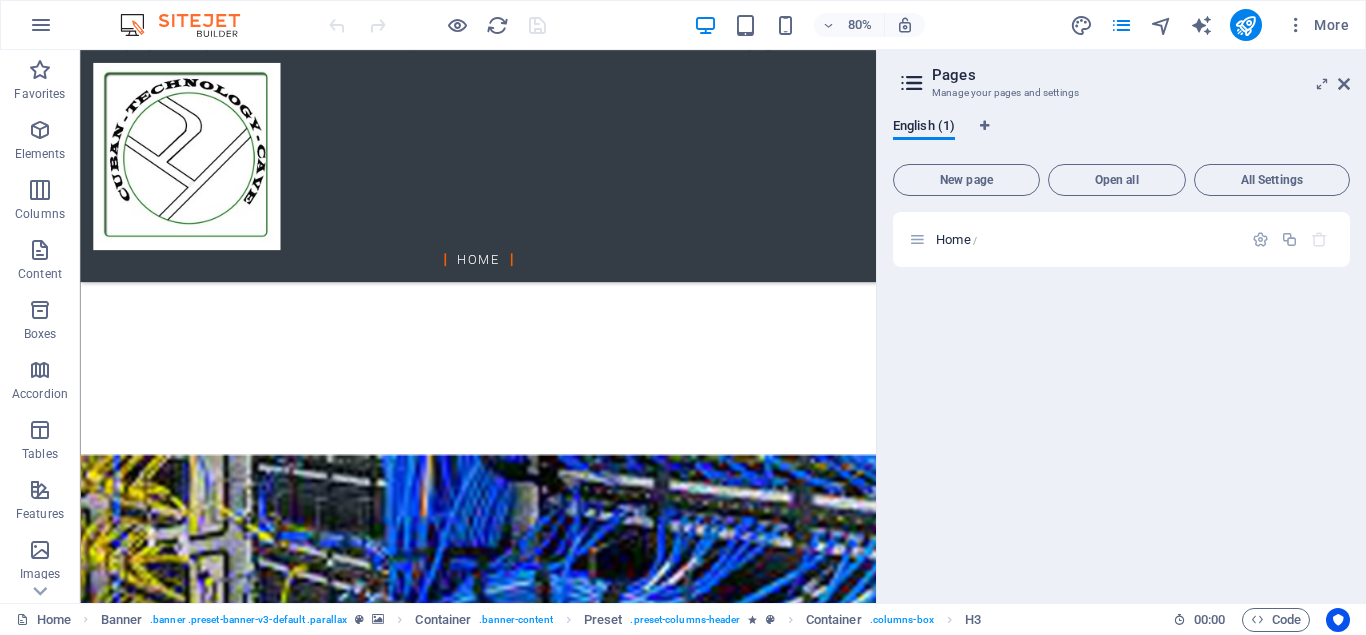 scroll, scrollTop: 0, scrollLeft: 0, axis: both 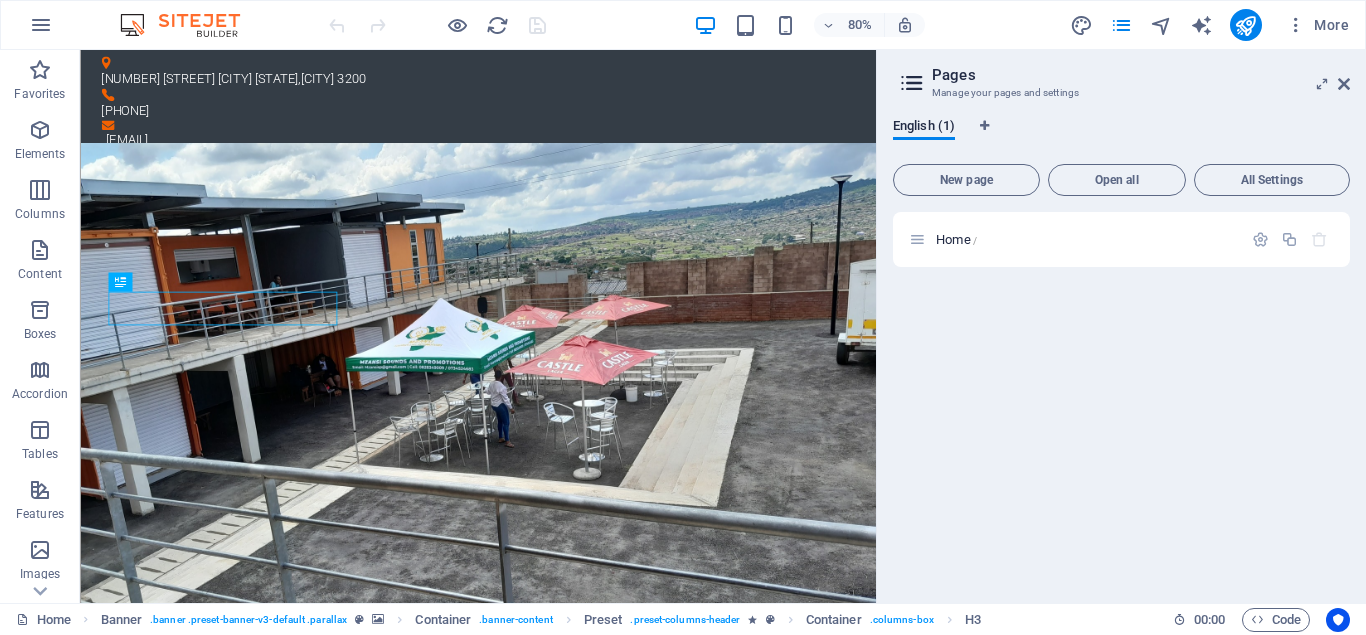 click at bounding box center (912, 83) 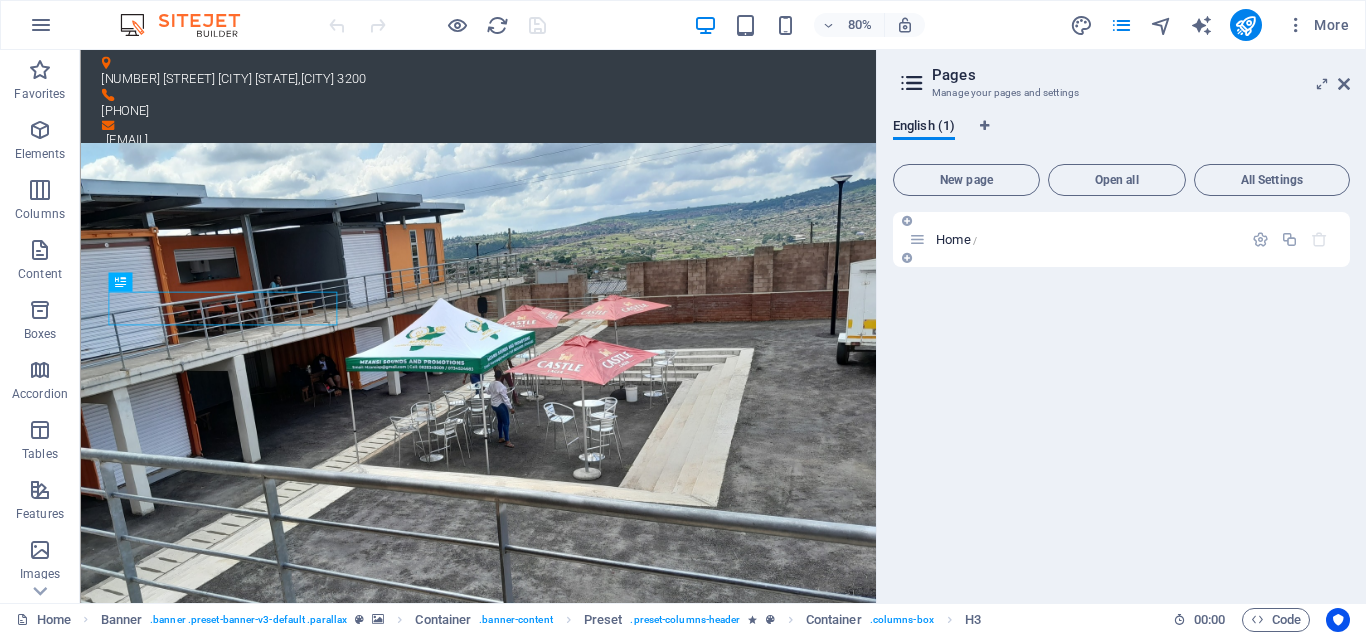 click at bounding box center [907, 258] 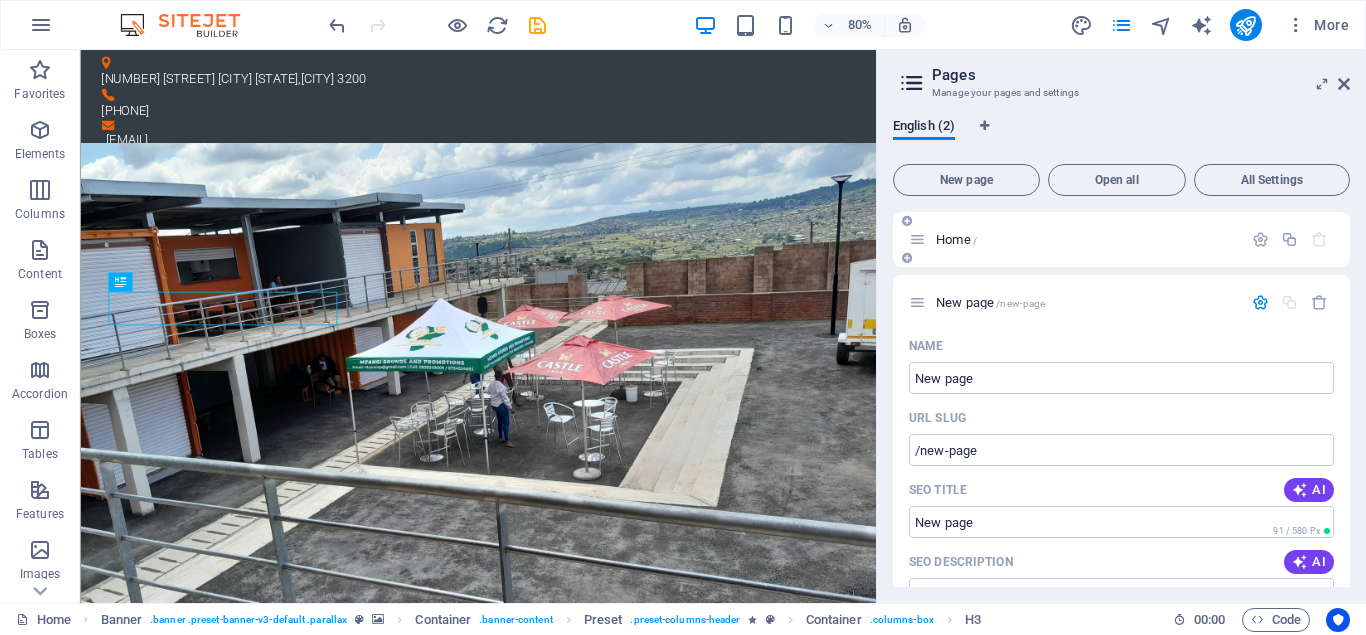 click at bounding box center [907, 258] 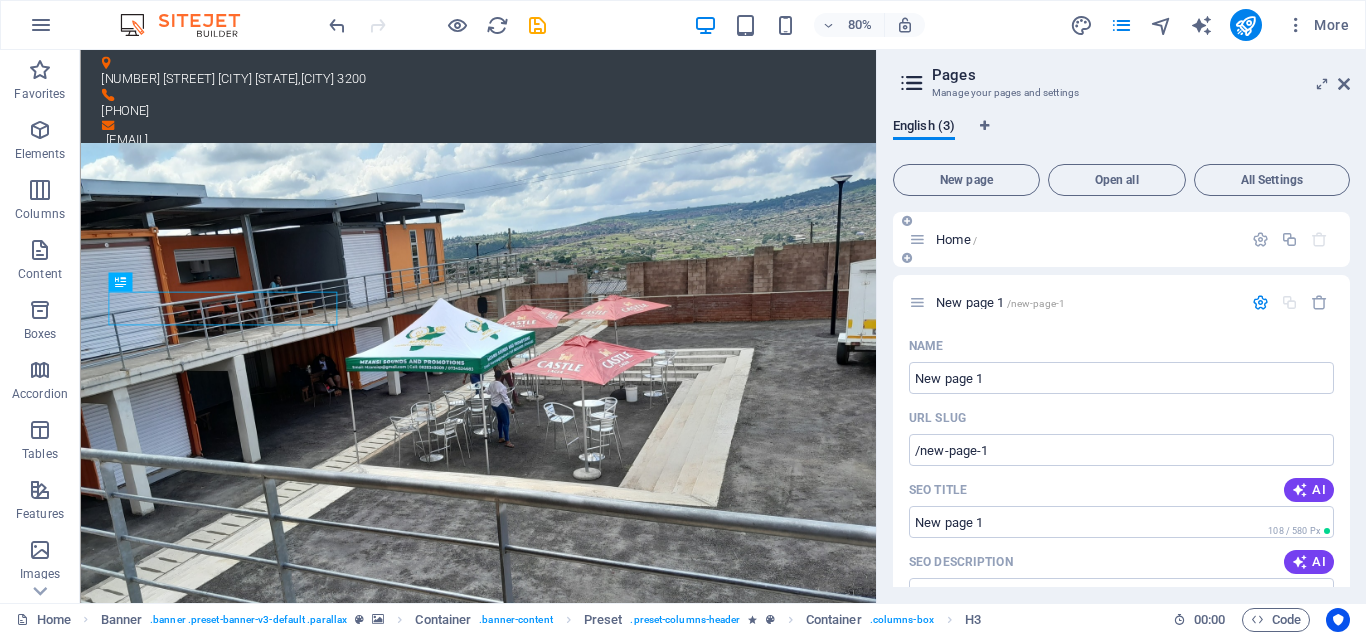 click at bounding box center (907, 258) 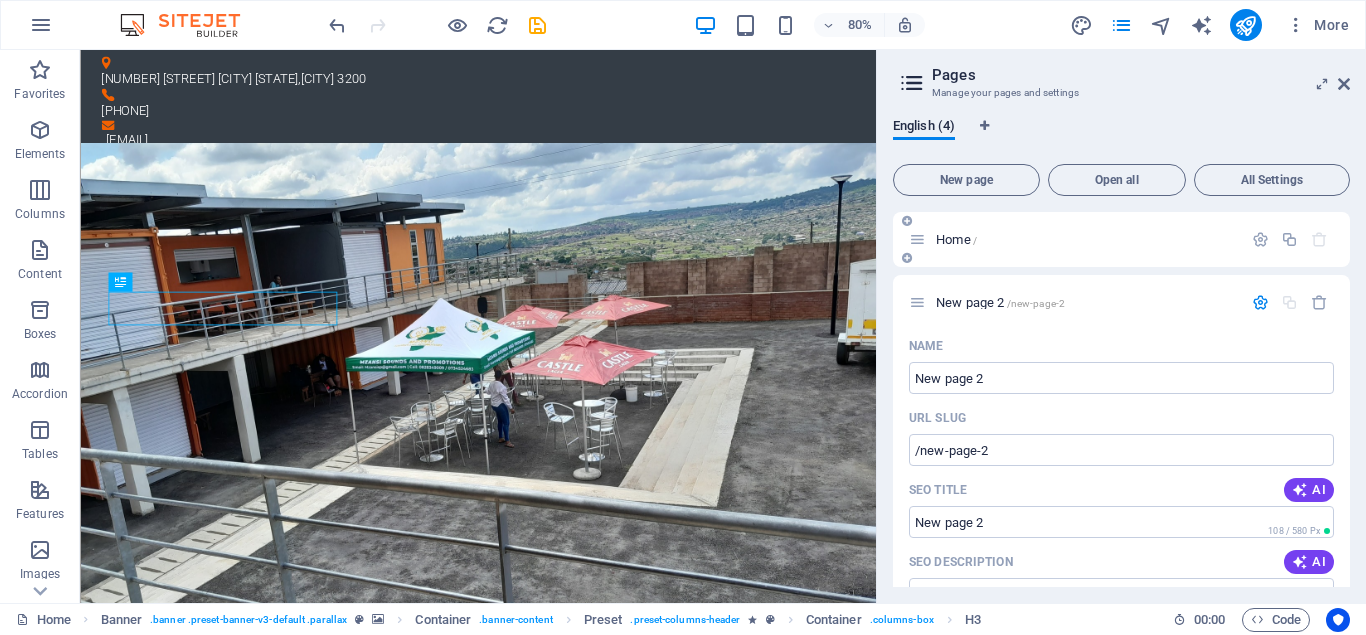 click at bounding box center [907, 258] 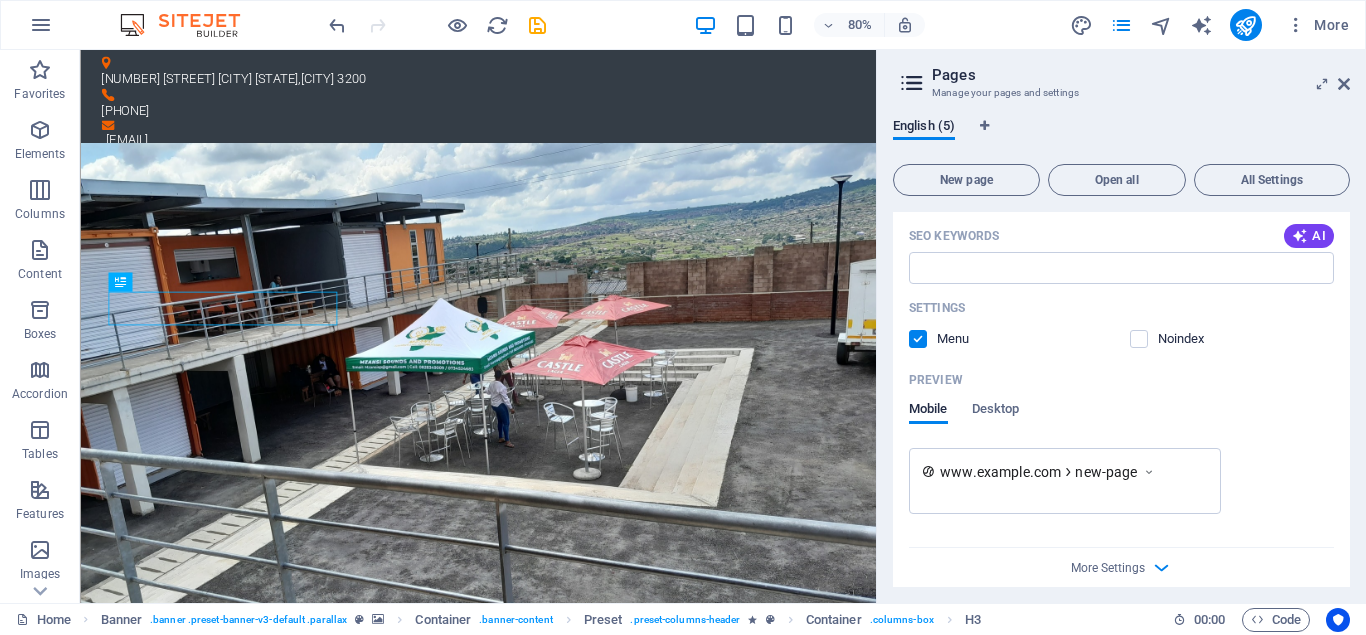 scroll, scrollTop: 2730, scrollLeft: 0, axis: vertical 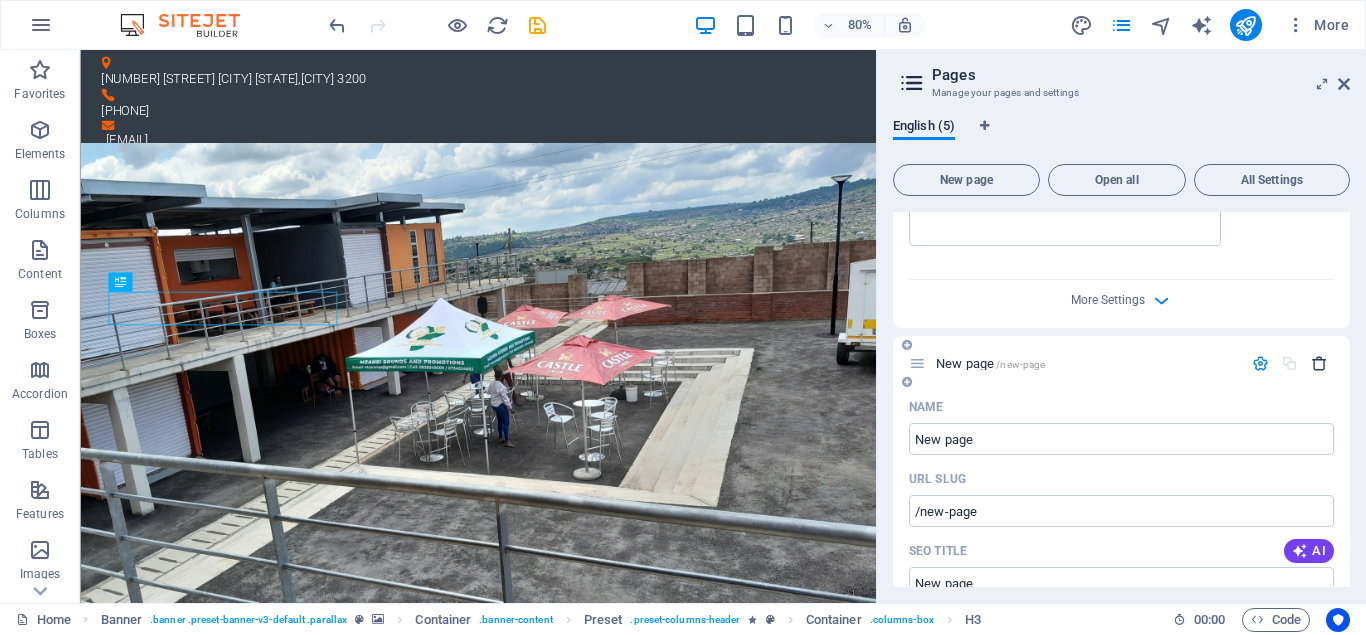 click at bounding box center (1319, 363) 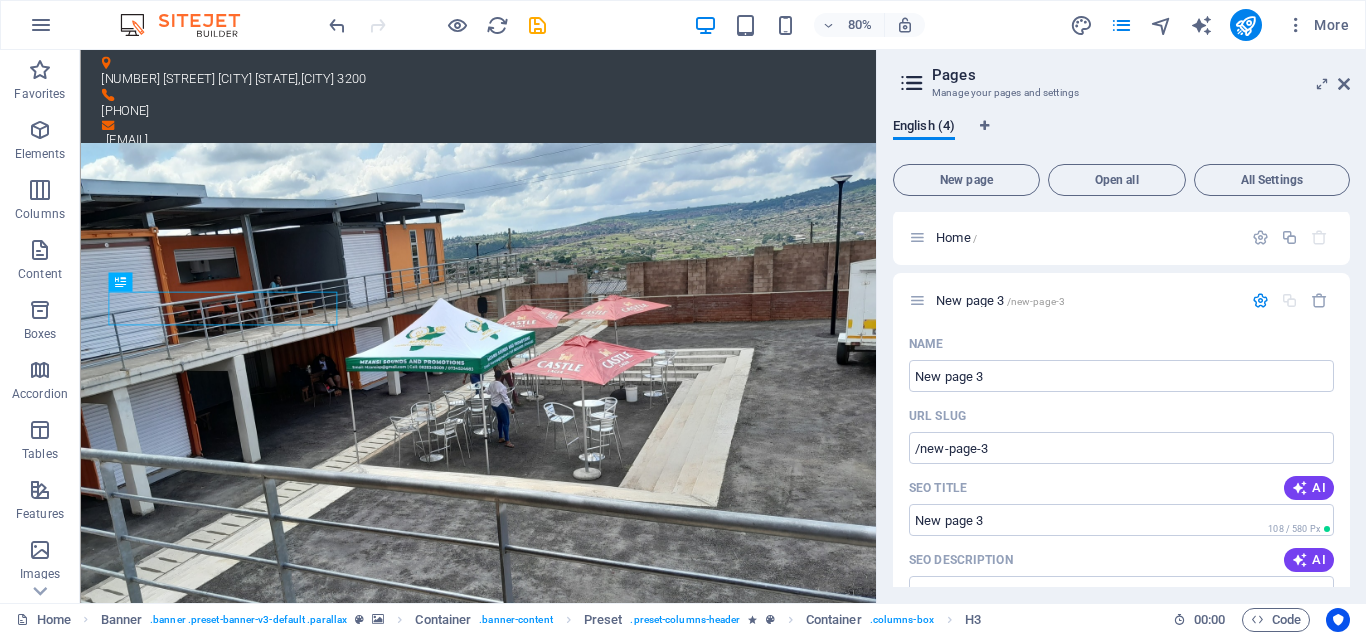 scroll, scrollTop: 0, scrollLeft: 0, axis: both 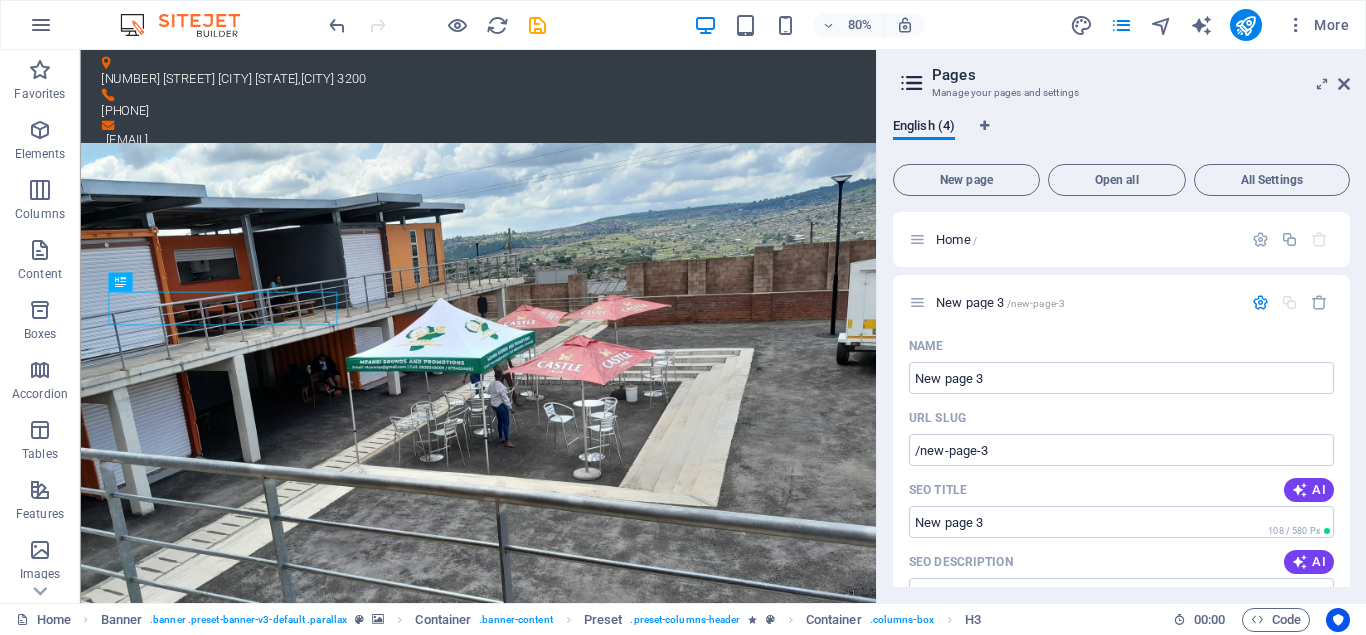 drag, startPoint x: 1343, startPoint y: 214, endPoint x: 1316, endPoint y: 302, distance: 92.0489 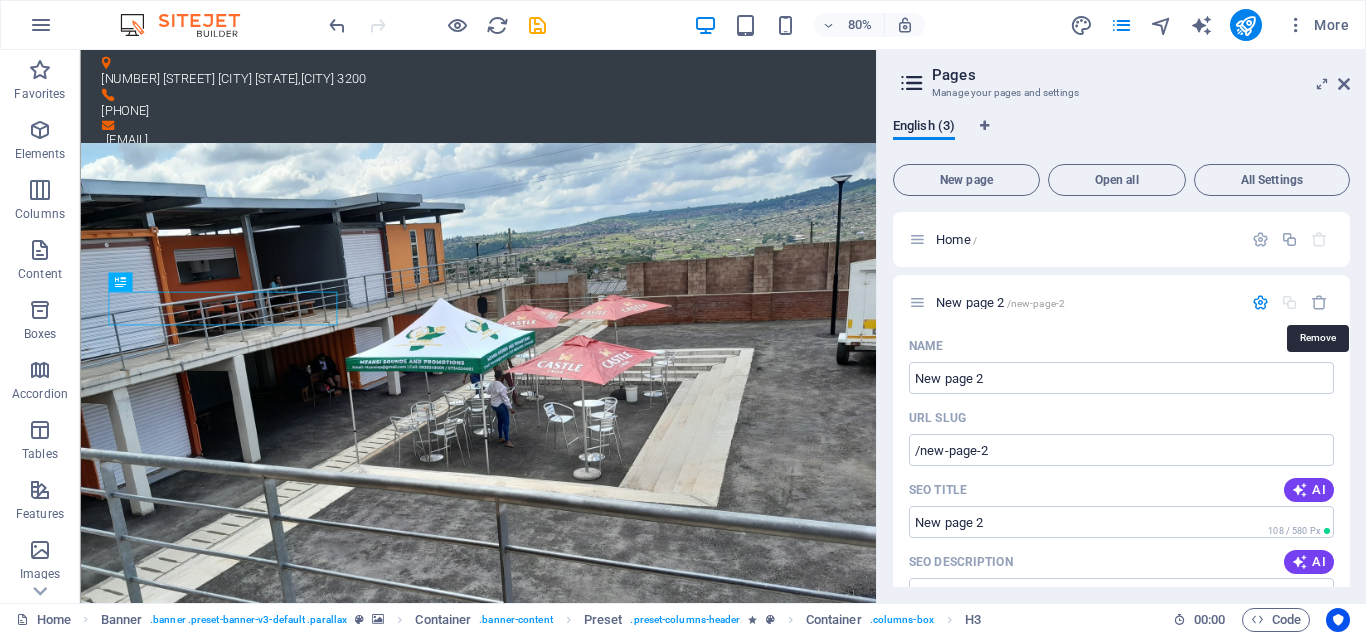 click at bounding box center [1319, 302] 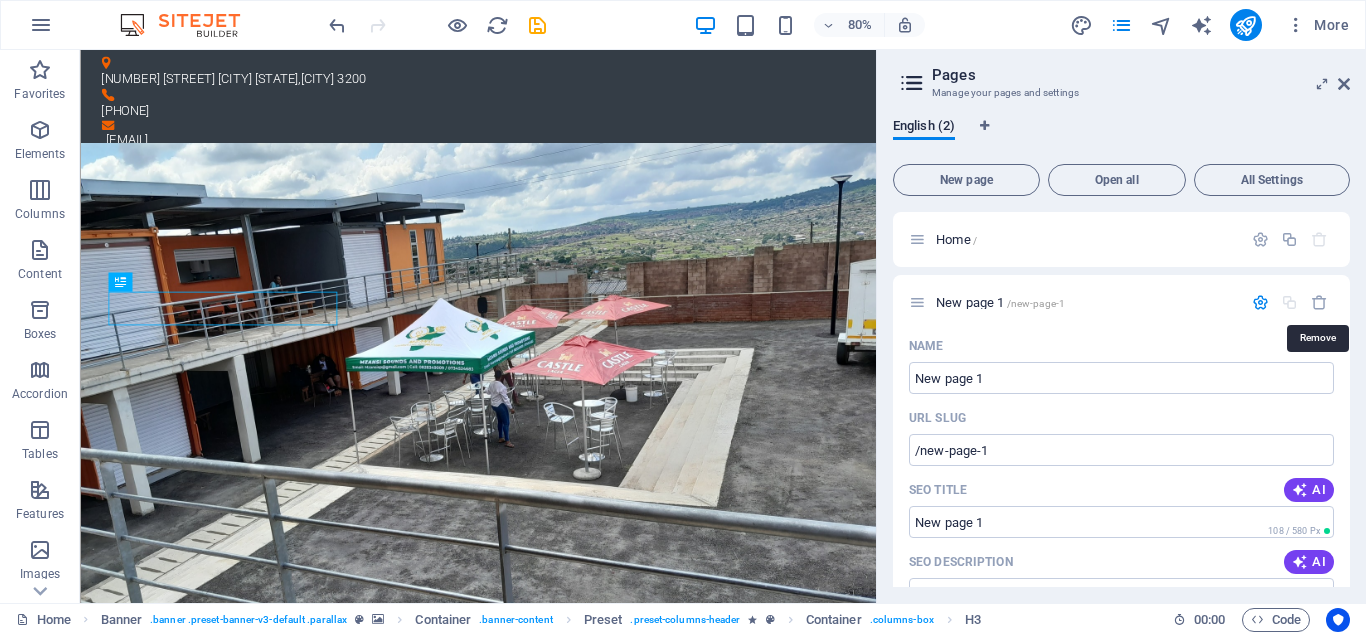 click at bounding box center (1319, 302) 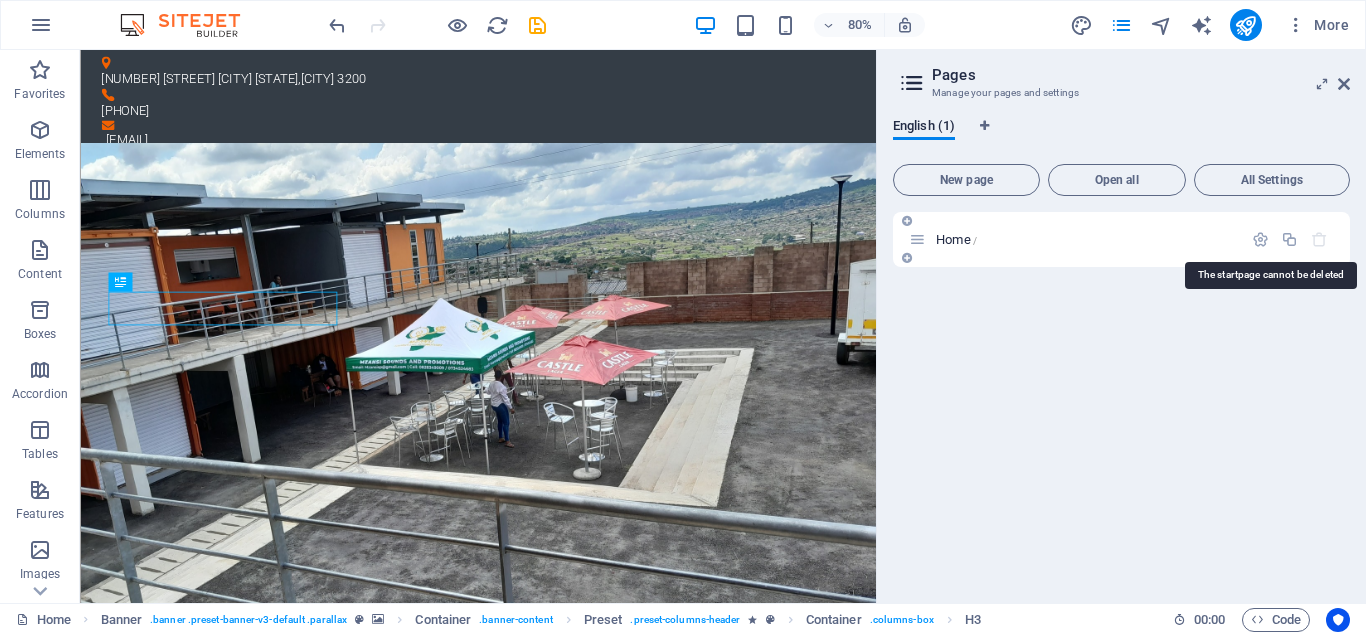 click at bounding box center (1319, 239) 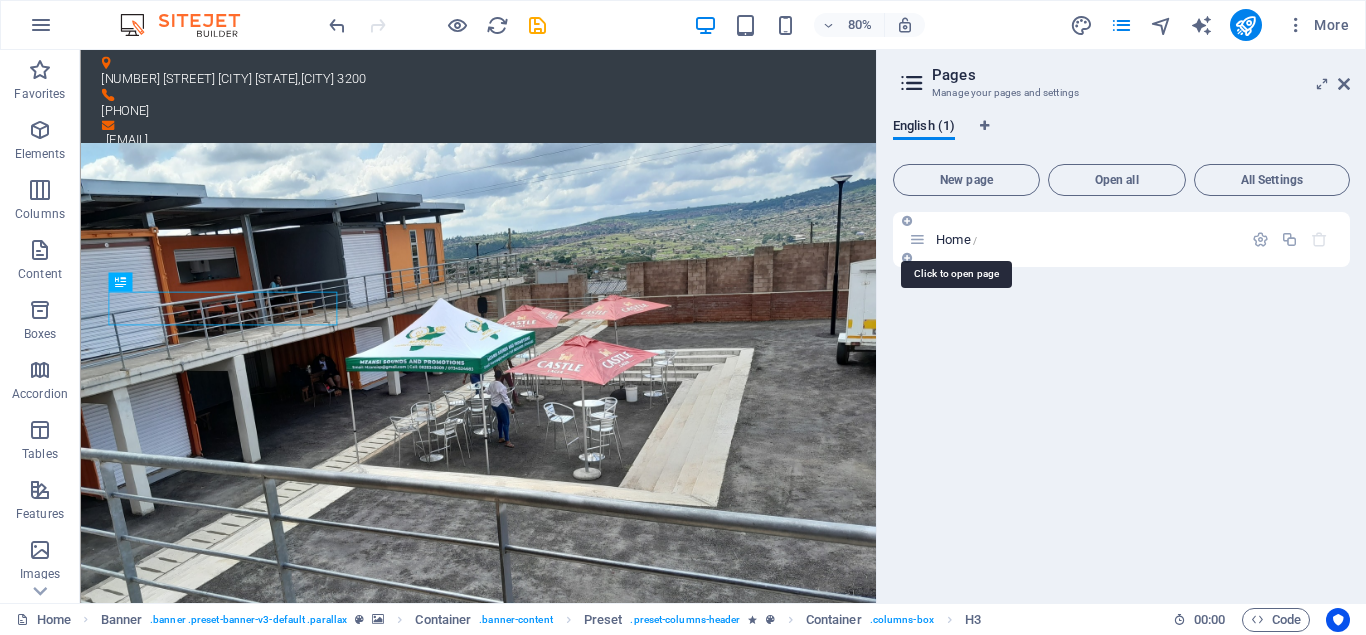 click on "Home /" at bounding box center [956, 239] 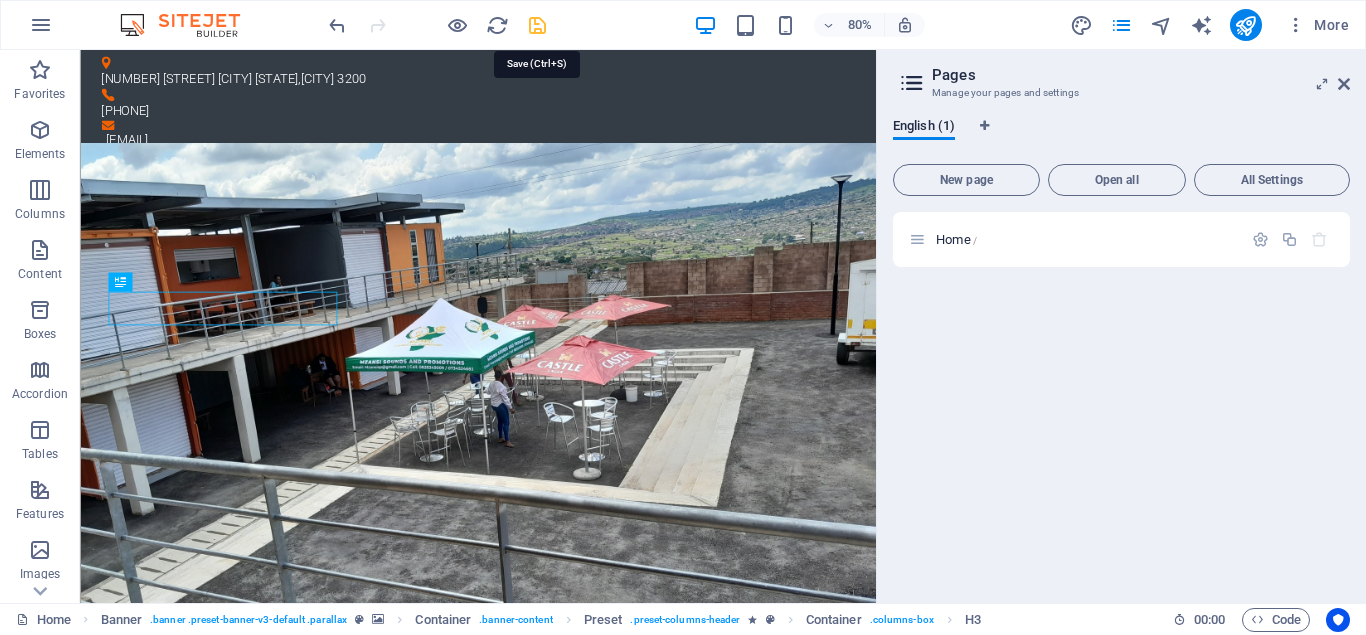 click at bounding box center [537, 25] 